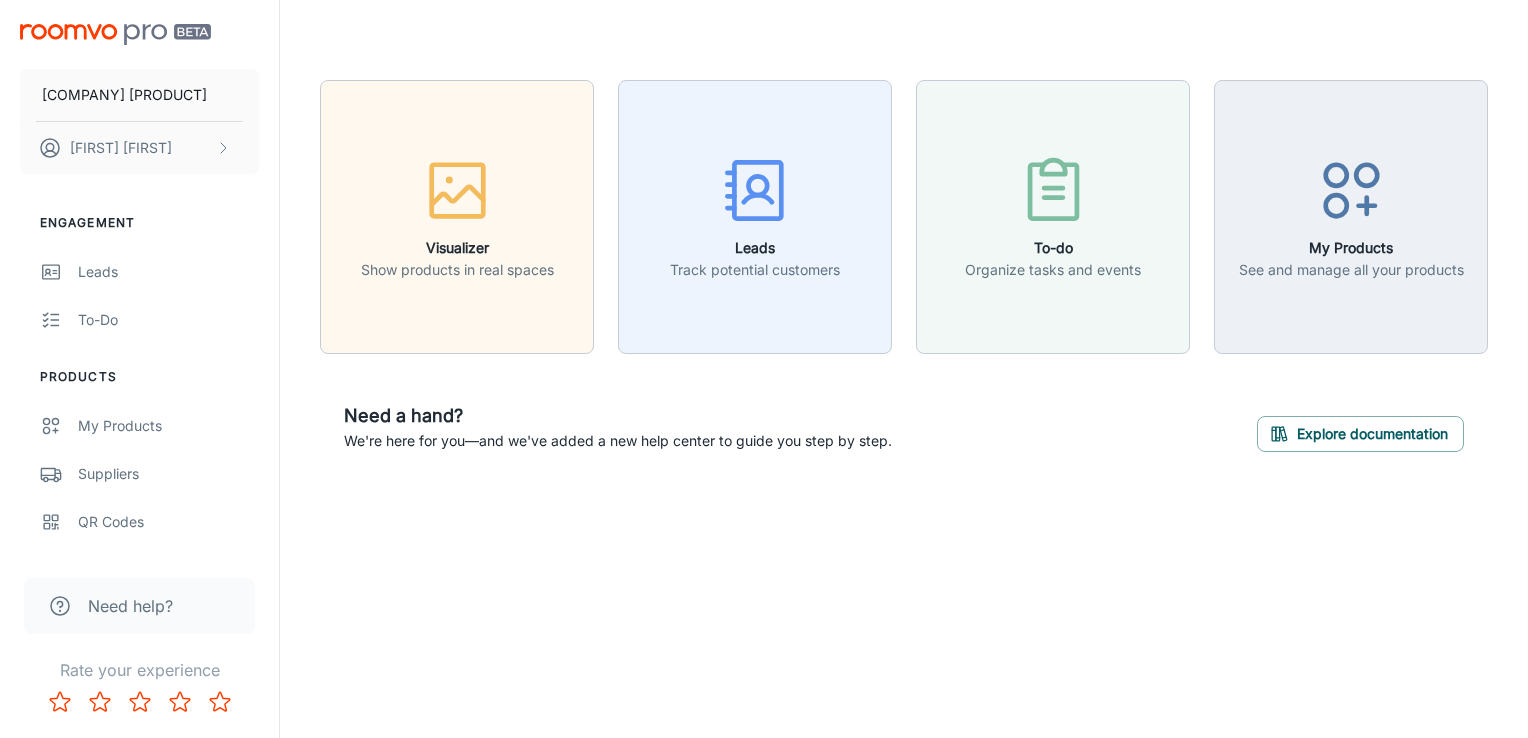 scroll, scrollTop: 0, scrollLeft: 0, axis: both 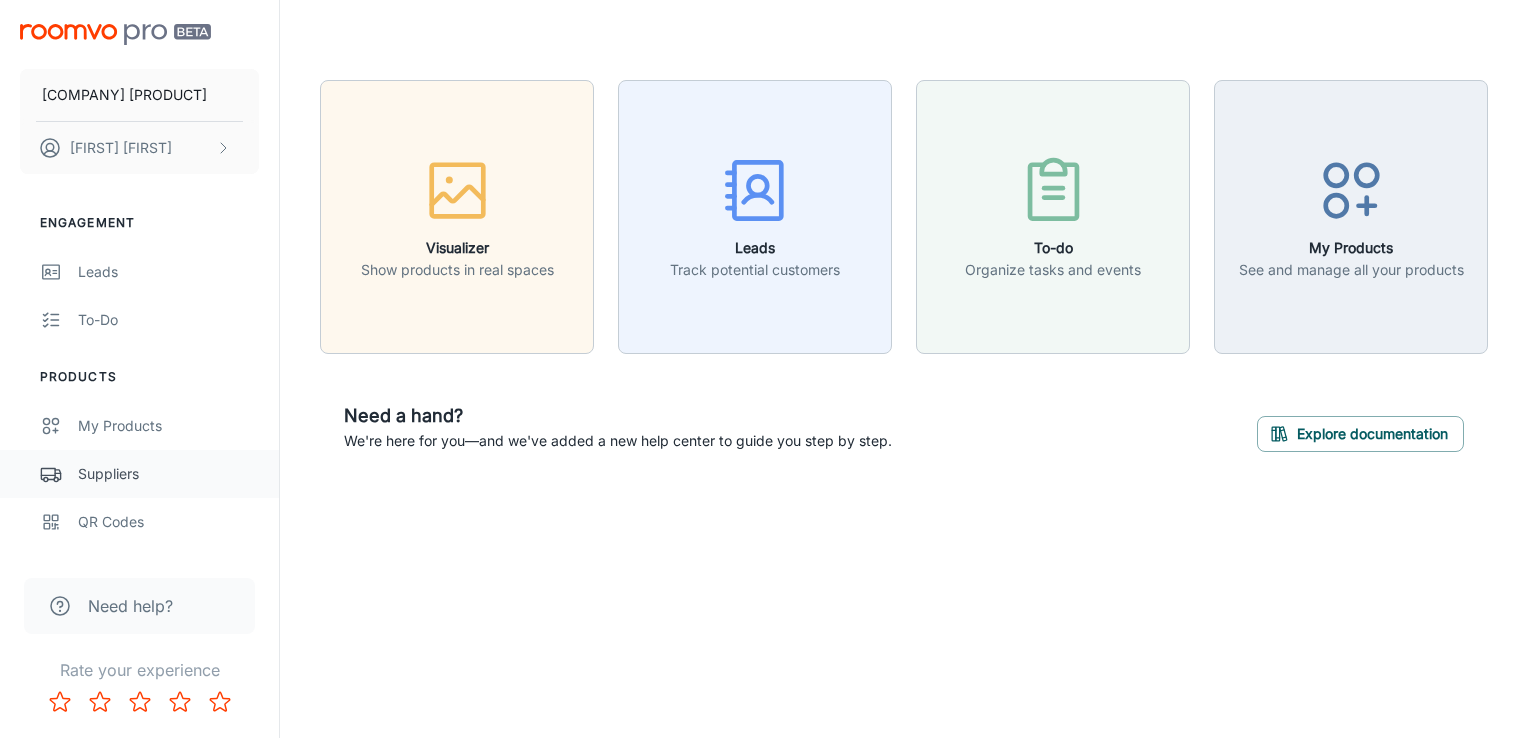 click on "Suppliers" at bounding box center (168, 474) 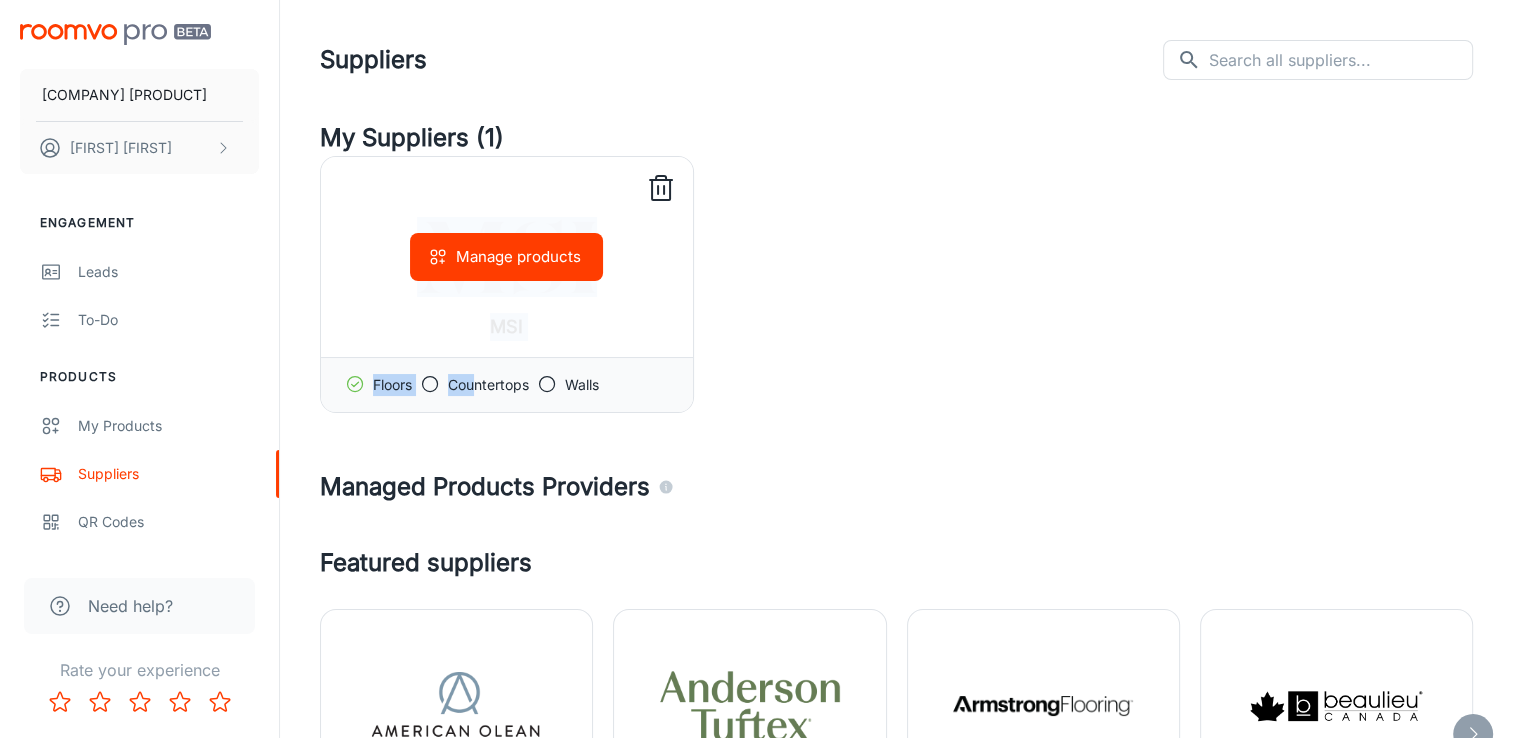 drag, startPoint x: 780, startPoint y: 194, endPoint x: 476, endPoint y: 380, distance: 356.38742 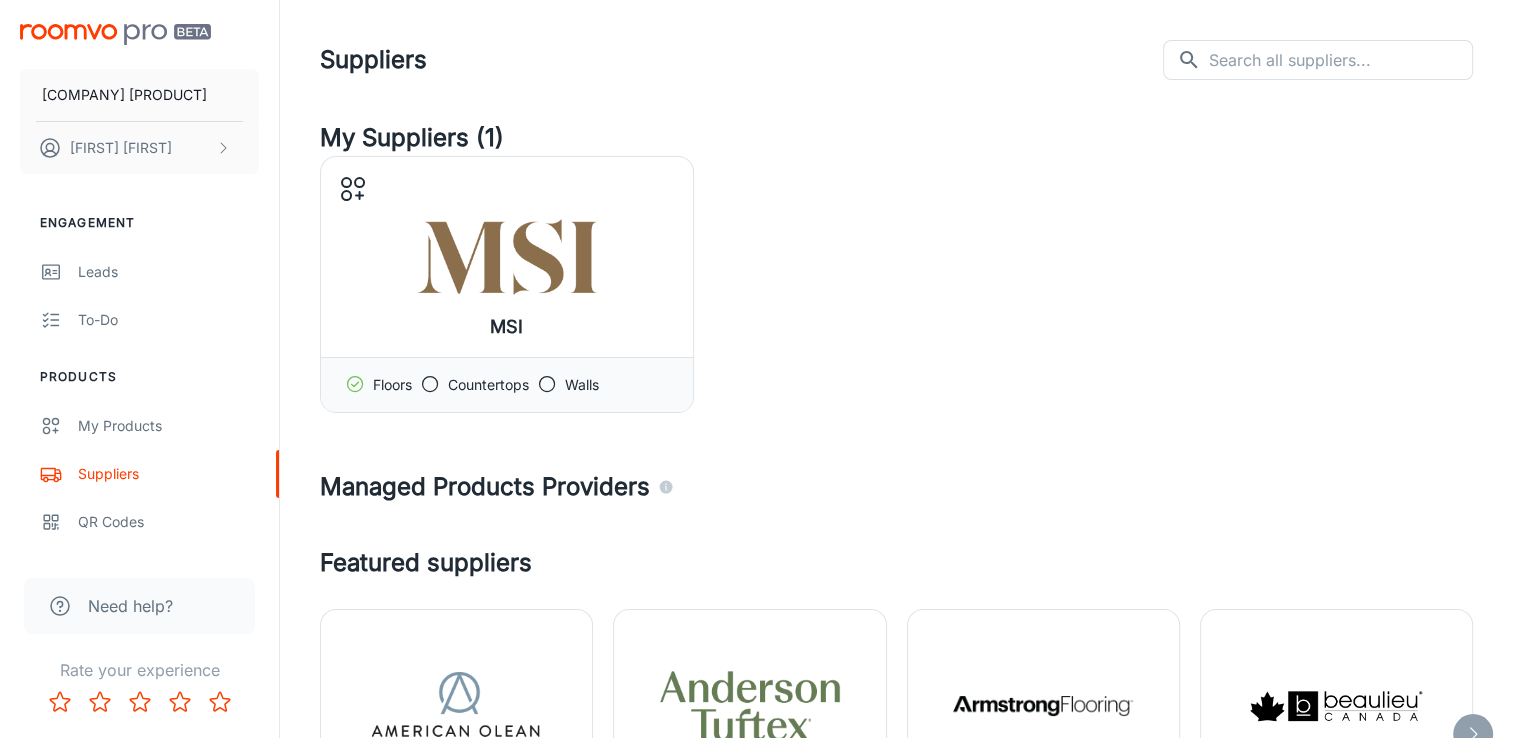 drag, startPoint x: 476, startPoint y: 380, endPoint x: 836, endPoint y: 434, distance: 364.02747 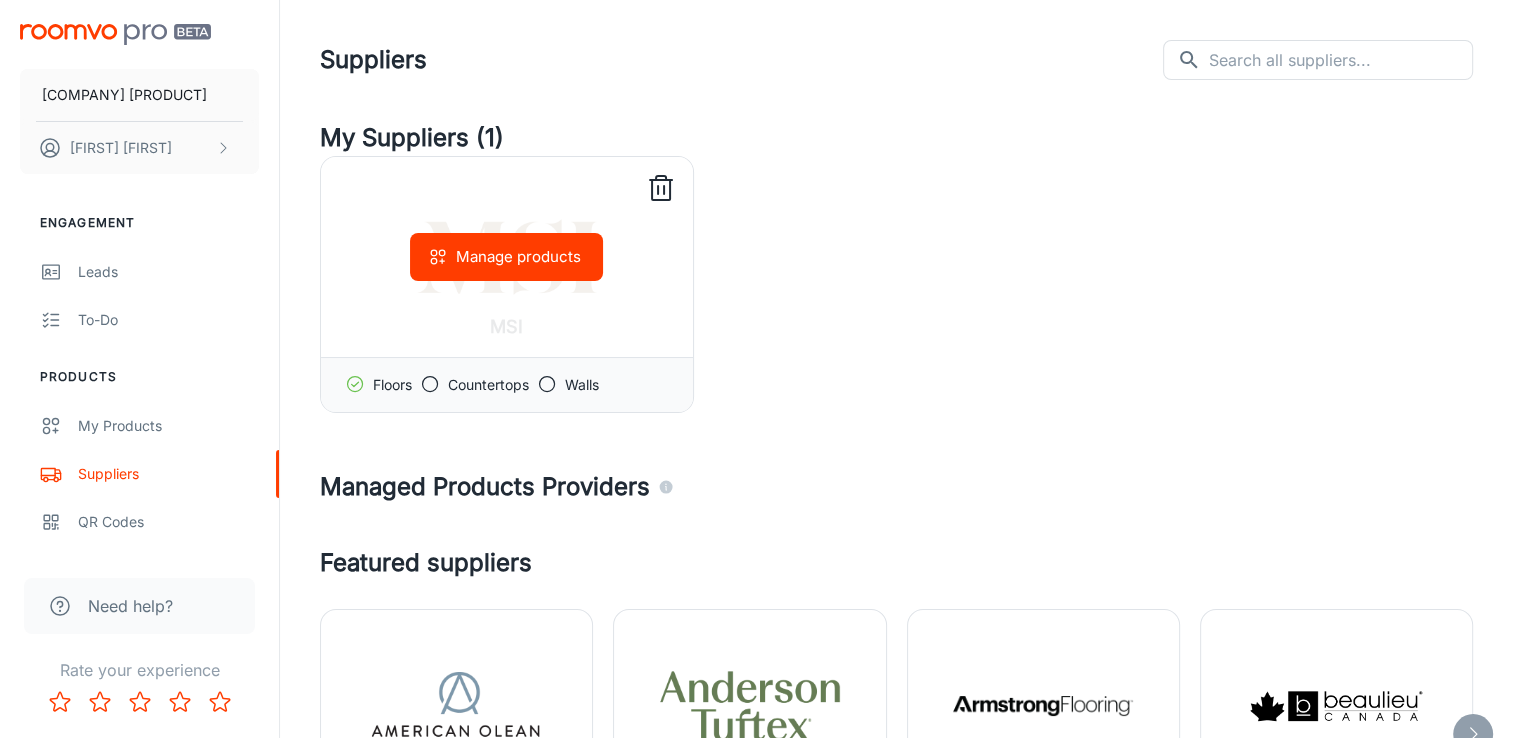 click 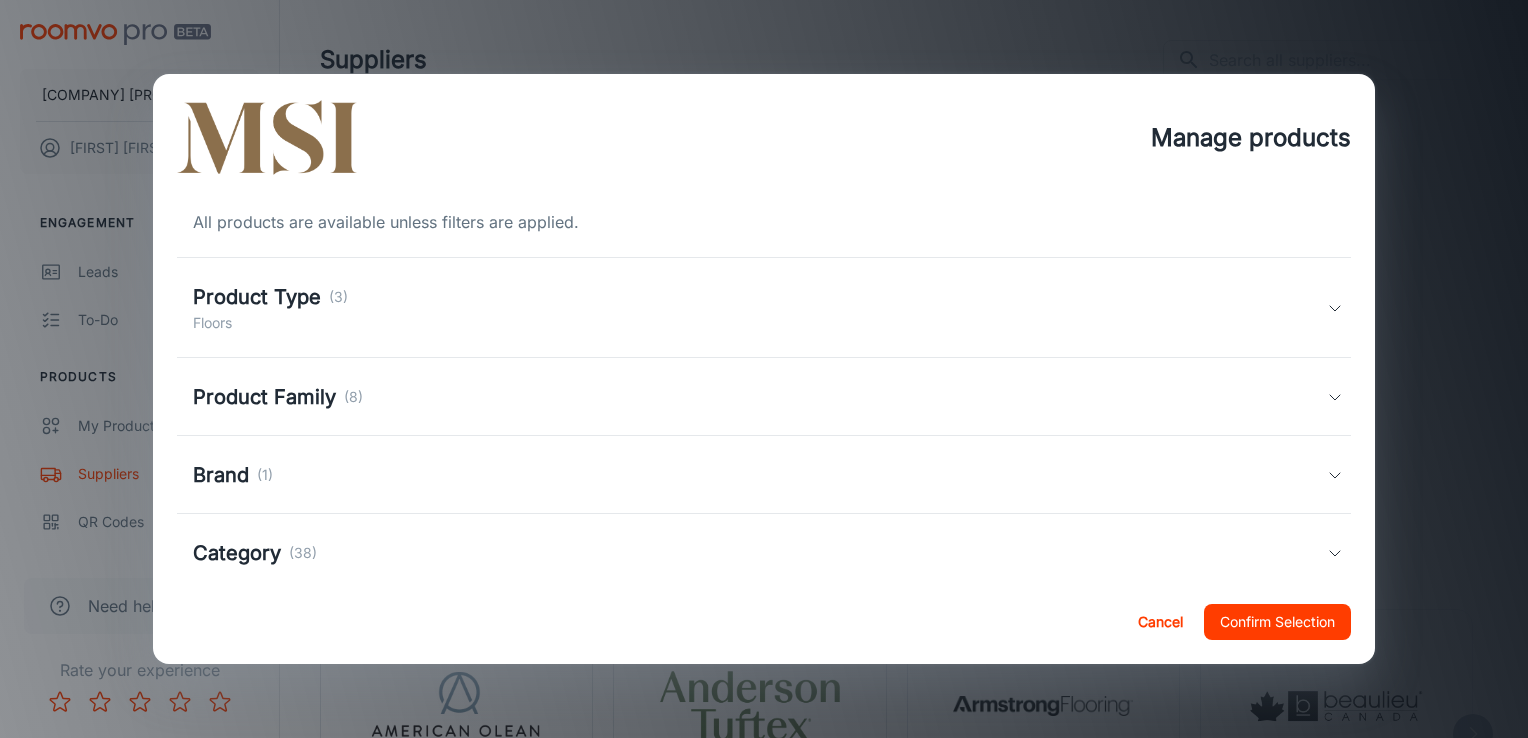 click on "Product Type (3) Floors" at bounding box center (764, 308) 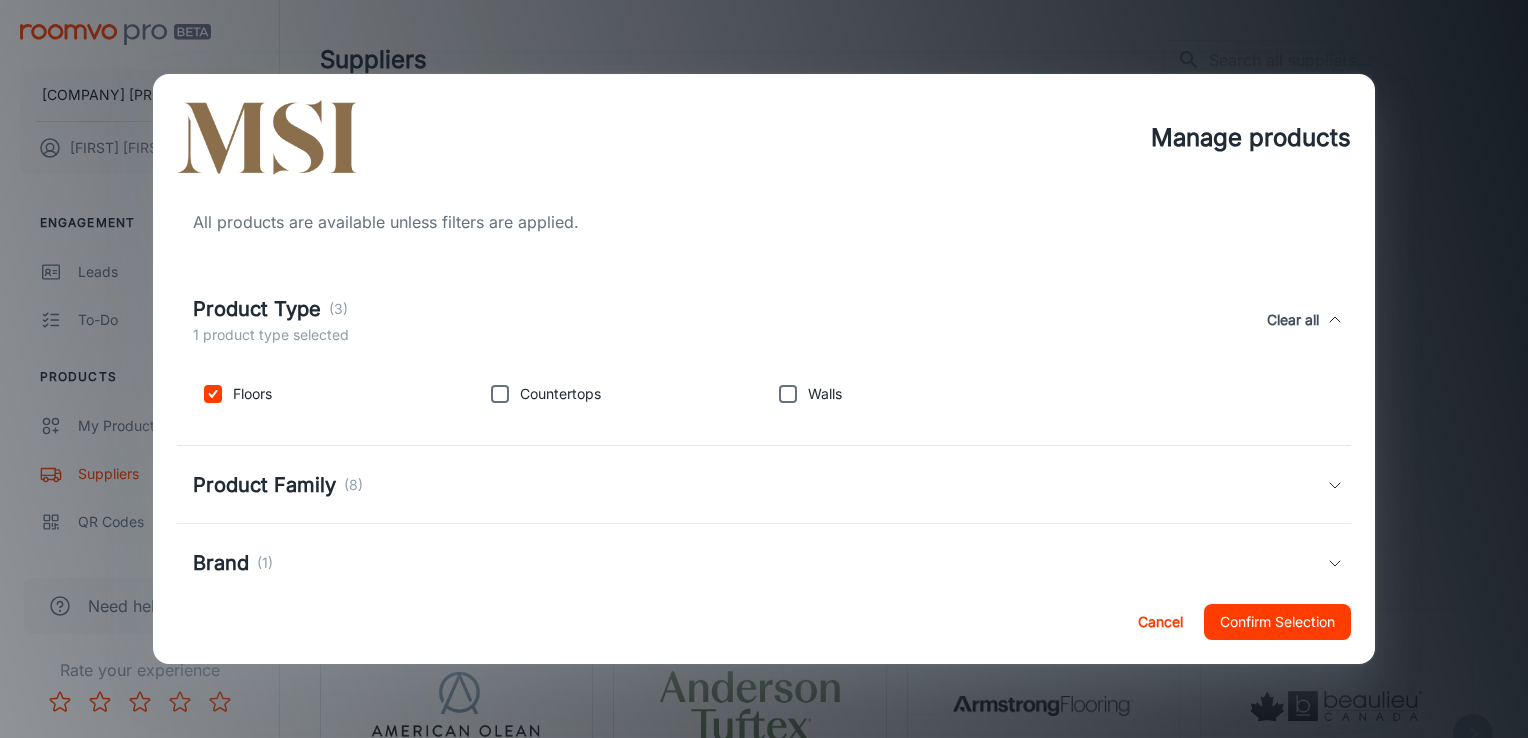 click on "All products are available unless filters are applied. Product Type (3) 1 product type selected Clear all Floors Countertops Walls Product Family (8) Hardwood Tile Luxury Vinyl Natural Stone Engineered Stone Laminate Brick & Stone Artificial Grass Brand (1) MSI Category (38) Brick Brick-Look Calacatta Carrara Clay Concrete Encaustic Glass Glass/Stone Granite Grass Limestone View More Style (24) Brushed Flamed Gauged Glossy HF Honed Lappato Matte Misc Natural Pietratech Stone Polished View More" at bounding box center (764, 391) 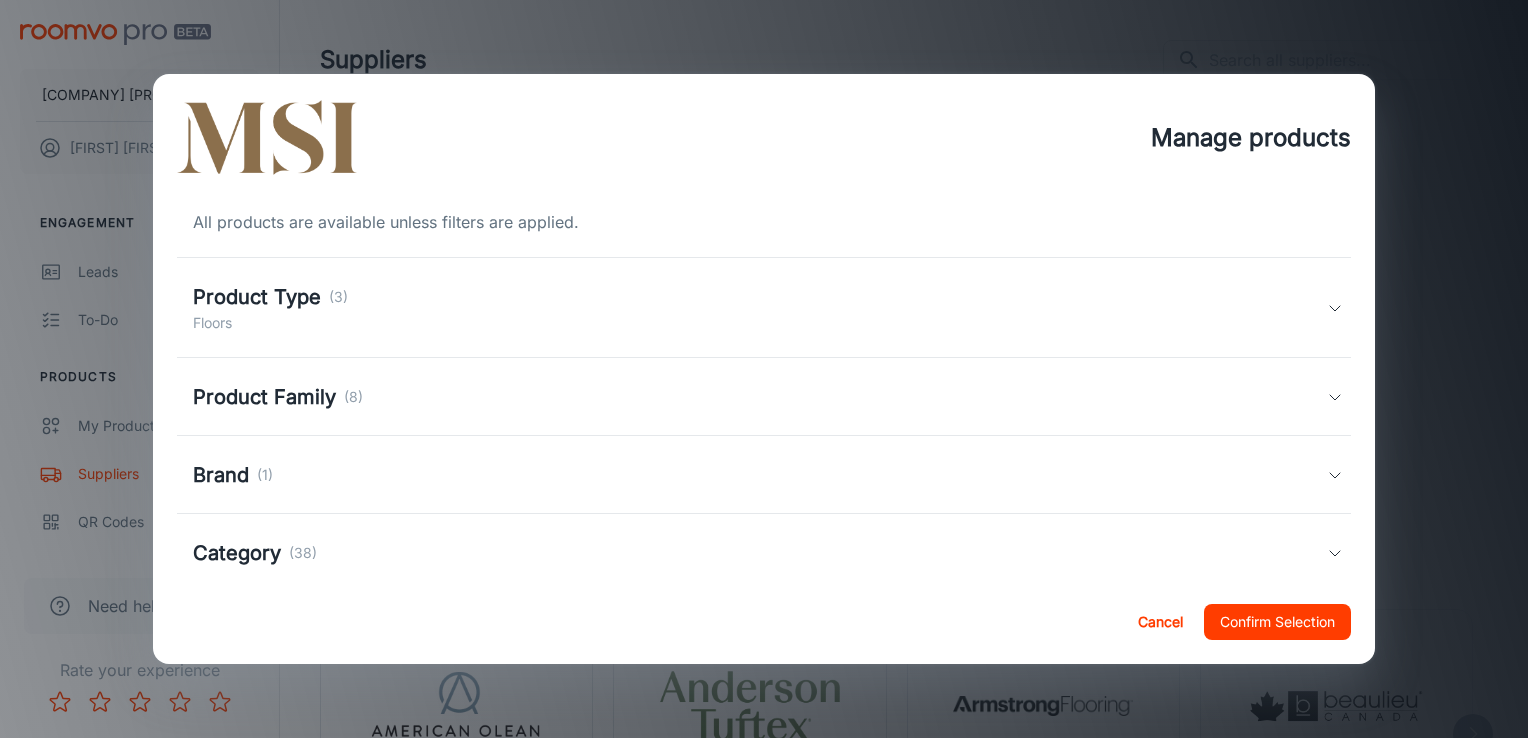 click on "Product Type (3) Floors" at bounding box center (764, 308) 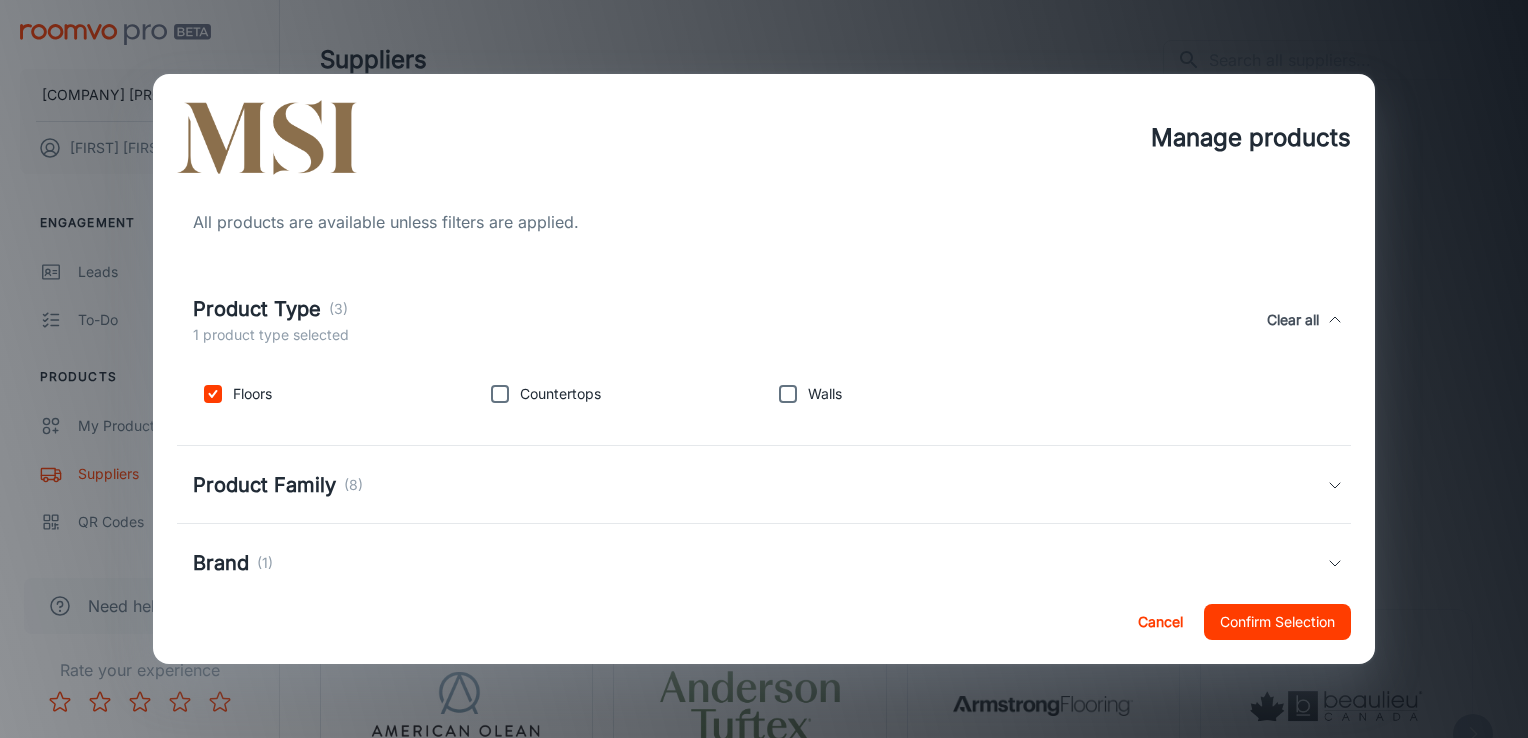 click at bounding box center (500, 394) 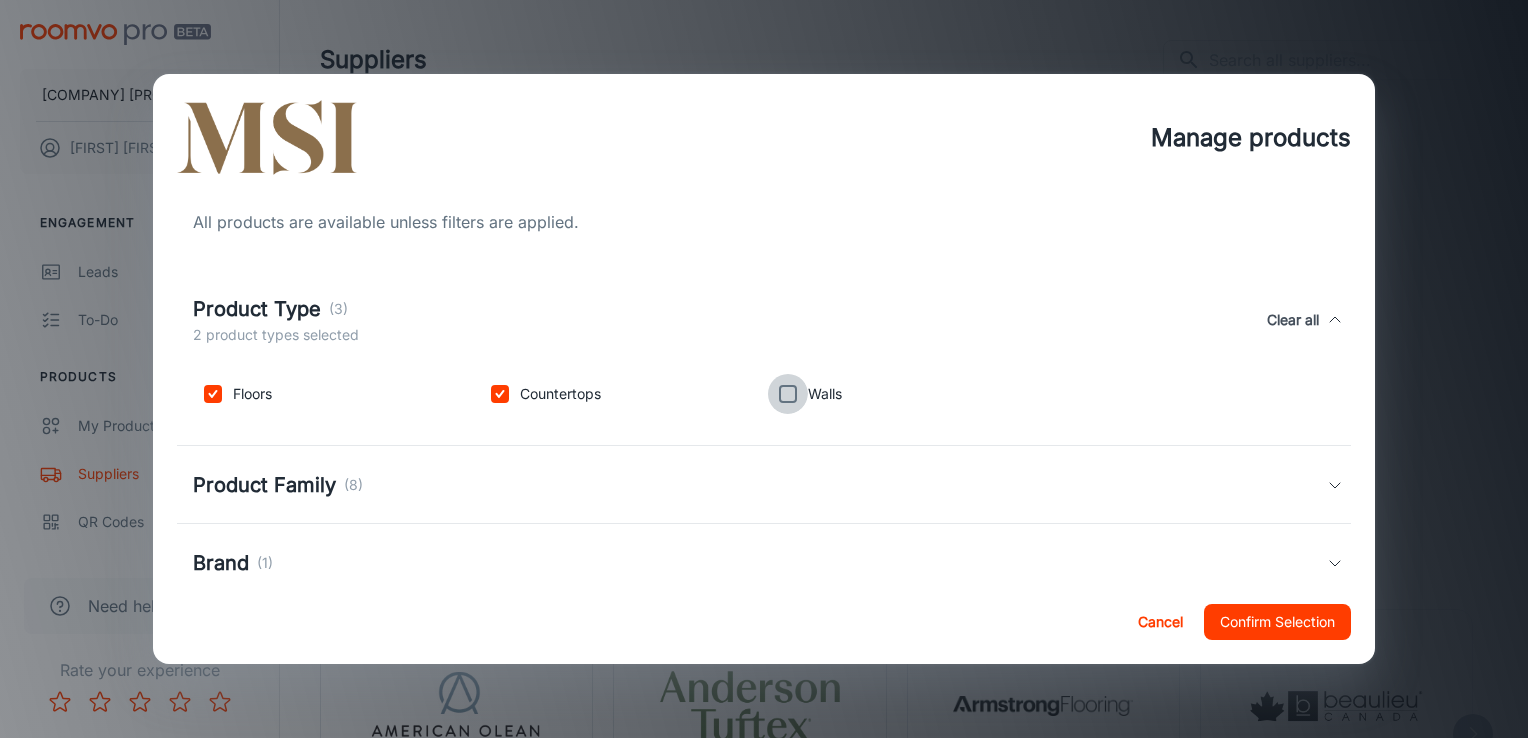 click at bounding box center (788, 394) 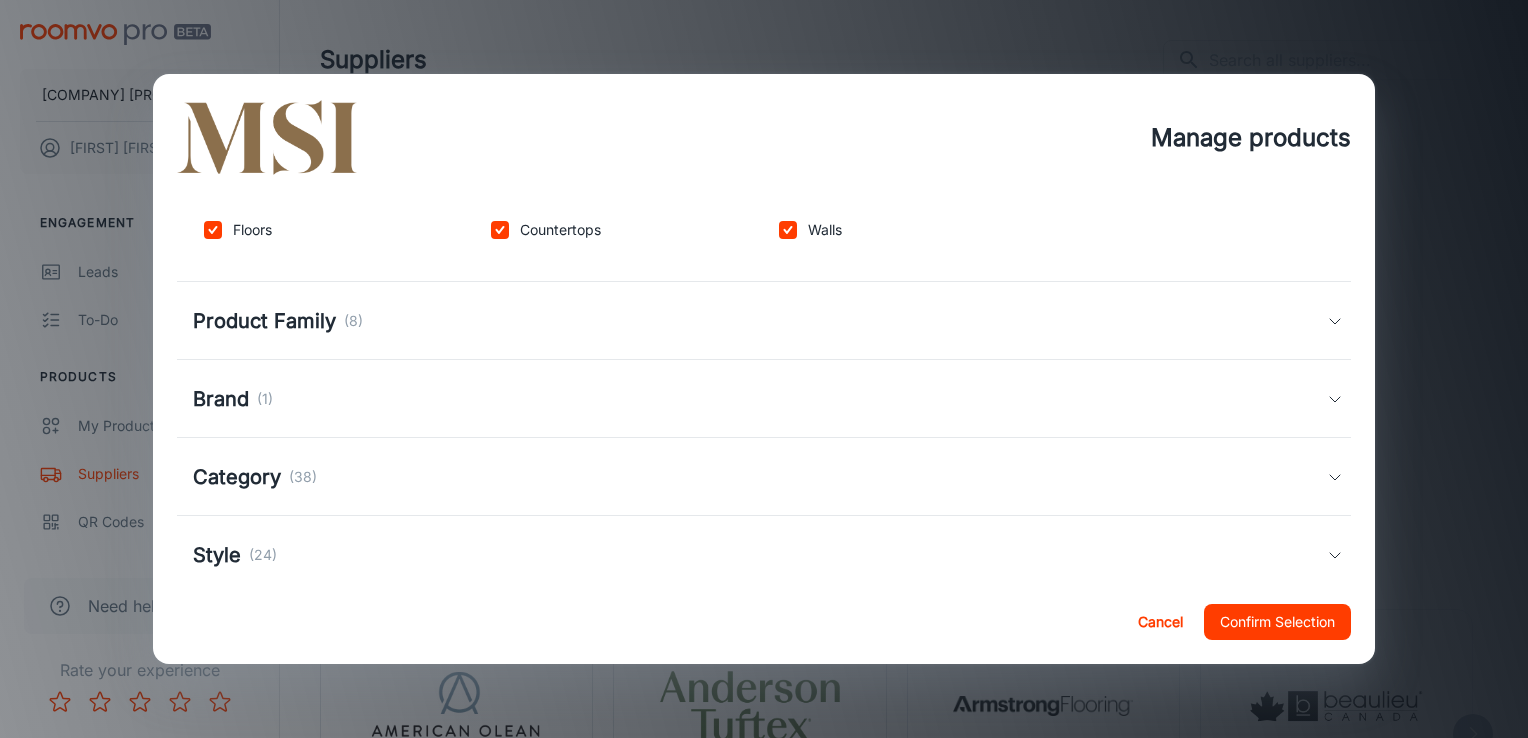 scroll, scrollTop: 176, scrollLeft: 0, axis: vertical 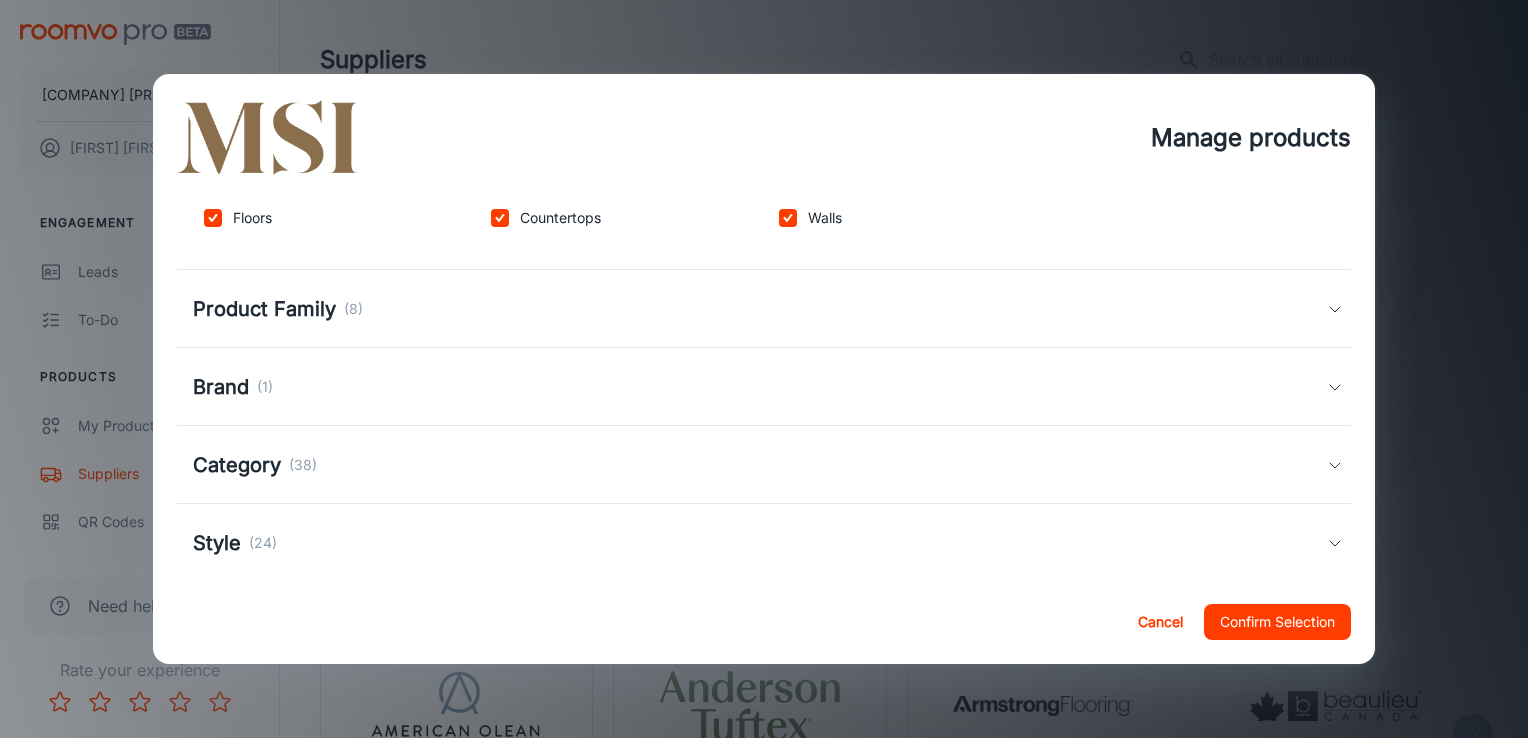 click on "Product Family (8)" at bounding box center [760, 309] 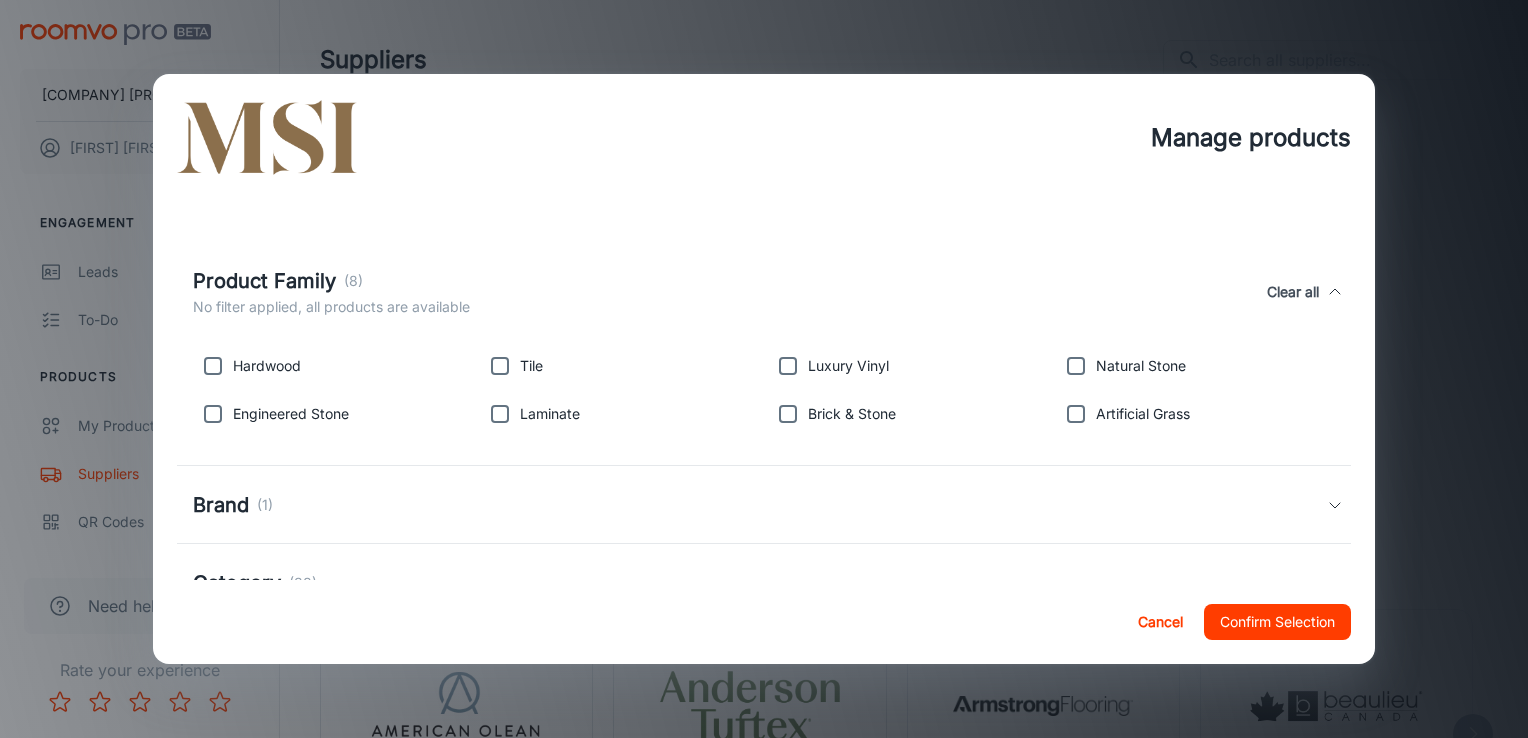 scroll, scrollTop: 218, scrollLeft: 0, axis: vertical 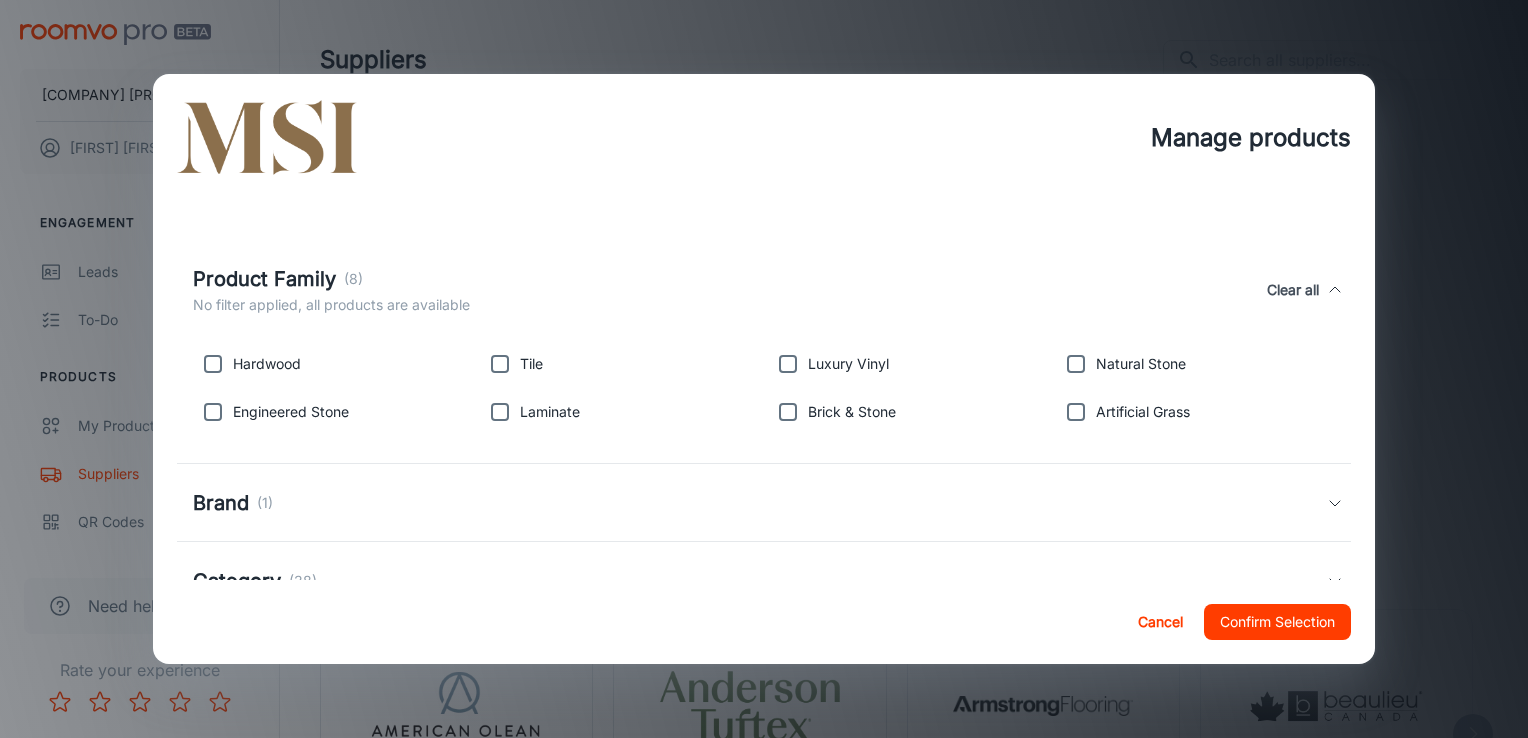 click on "Hardwood" at bounding box center (267, 364) 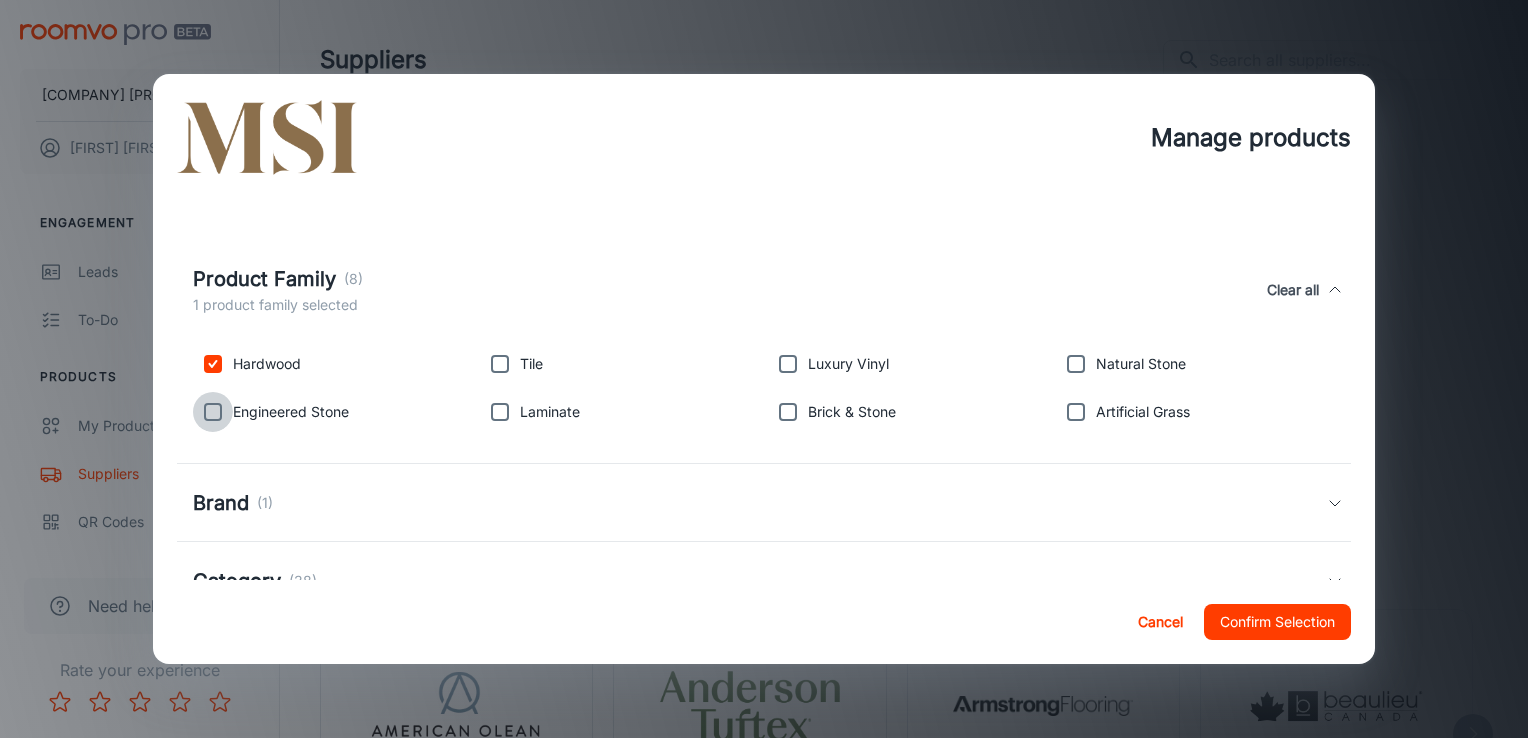 click at bounding box center (213, 412) 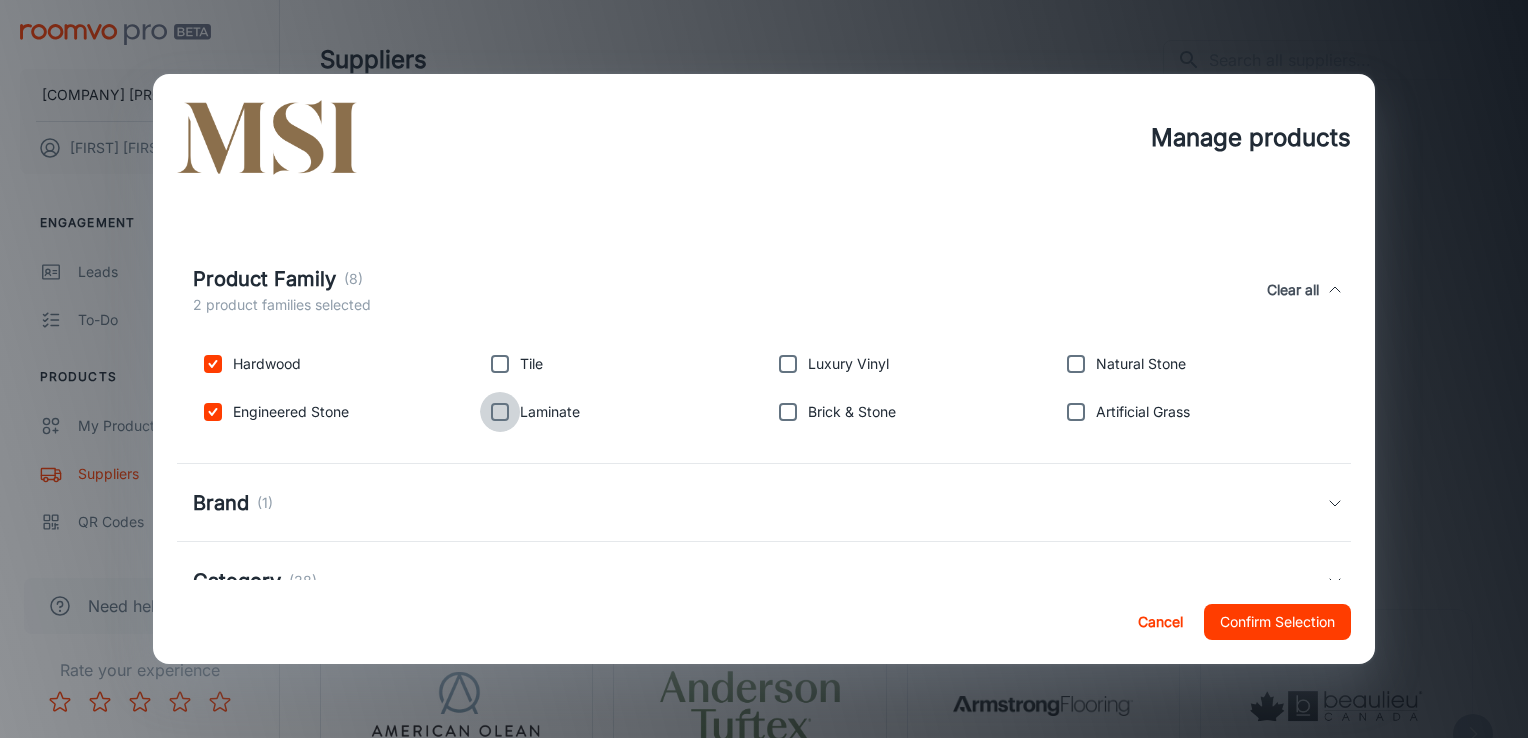 click at bounding box center [500, 412] 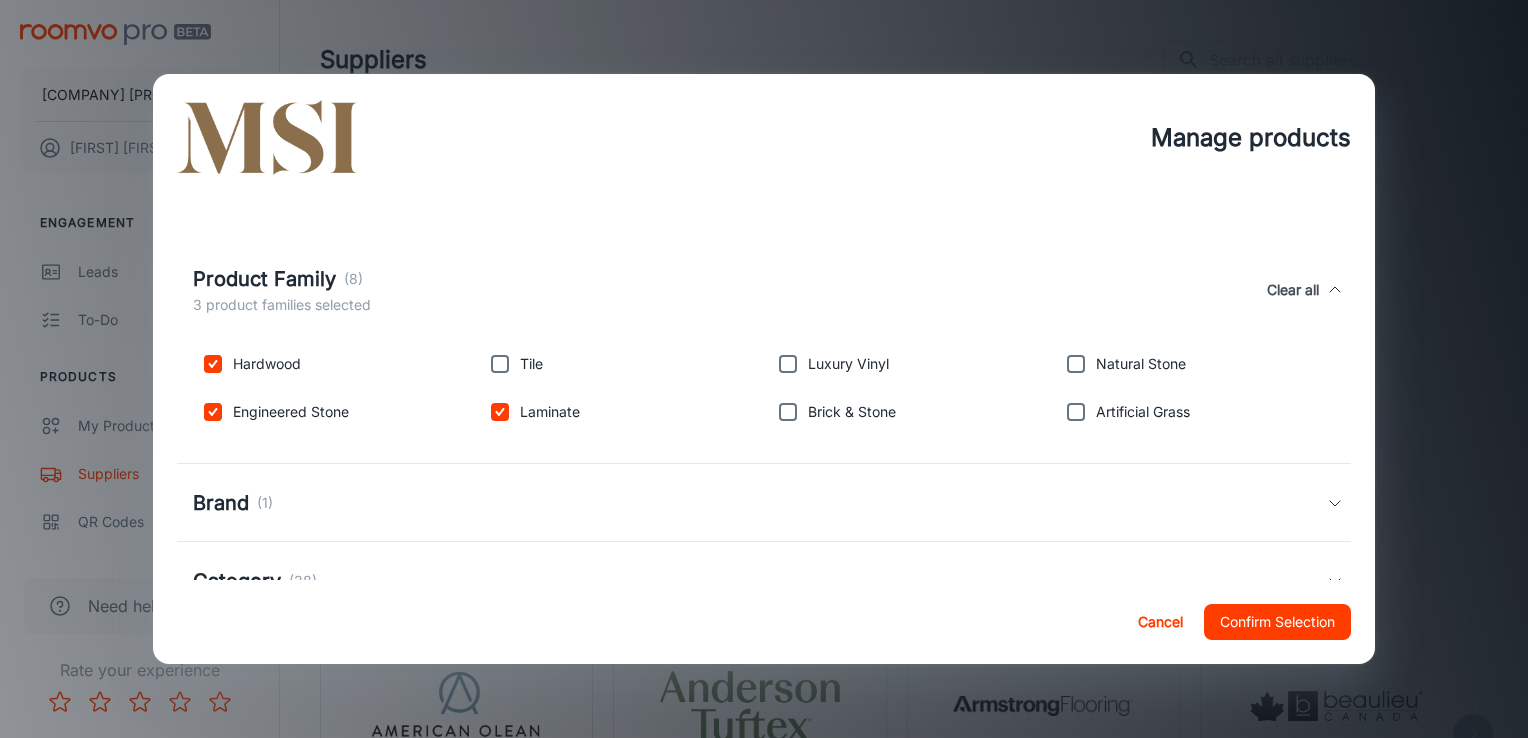 click at bounding box center (500, 364) 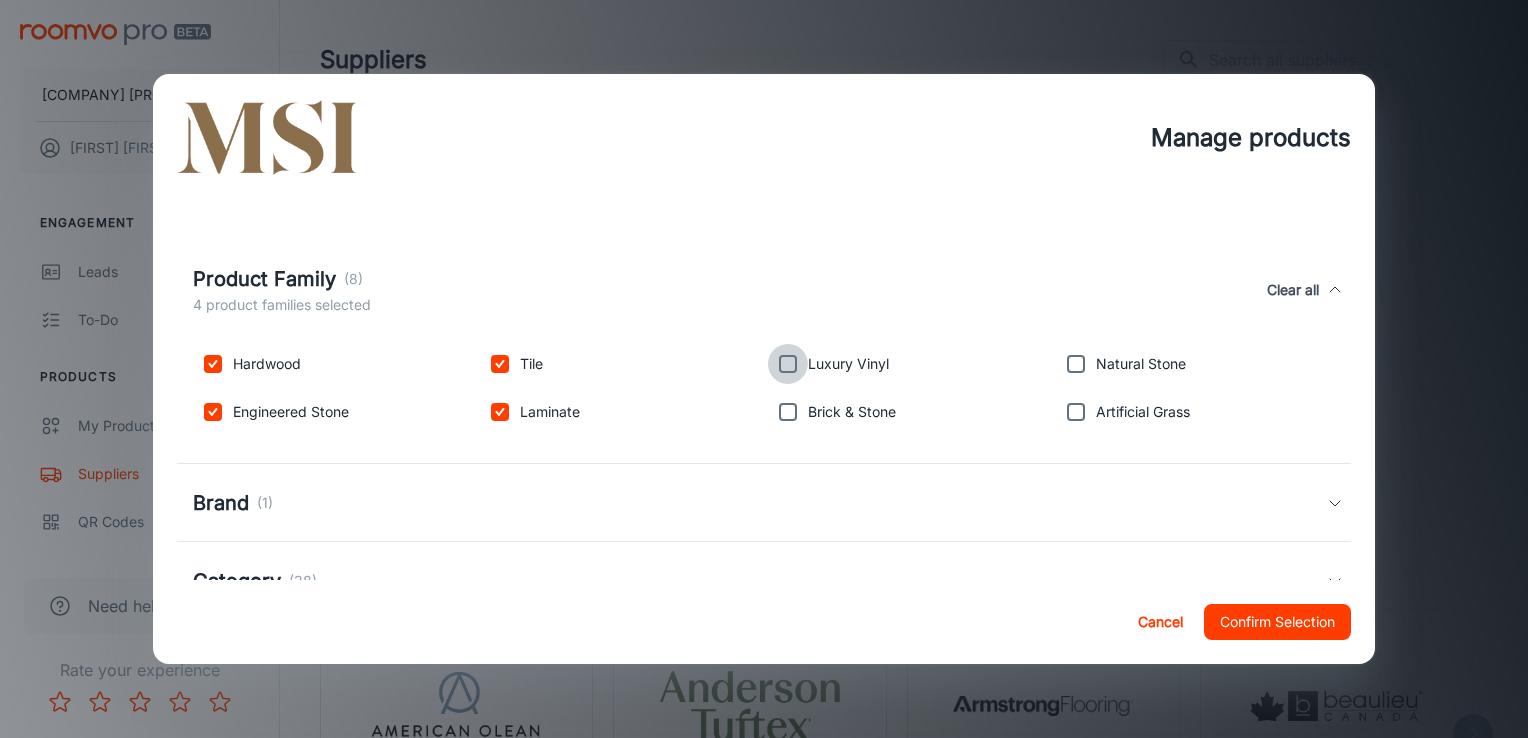 click at bounding box center (788, 364) 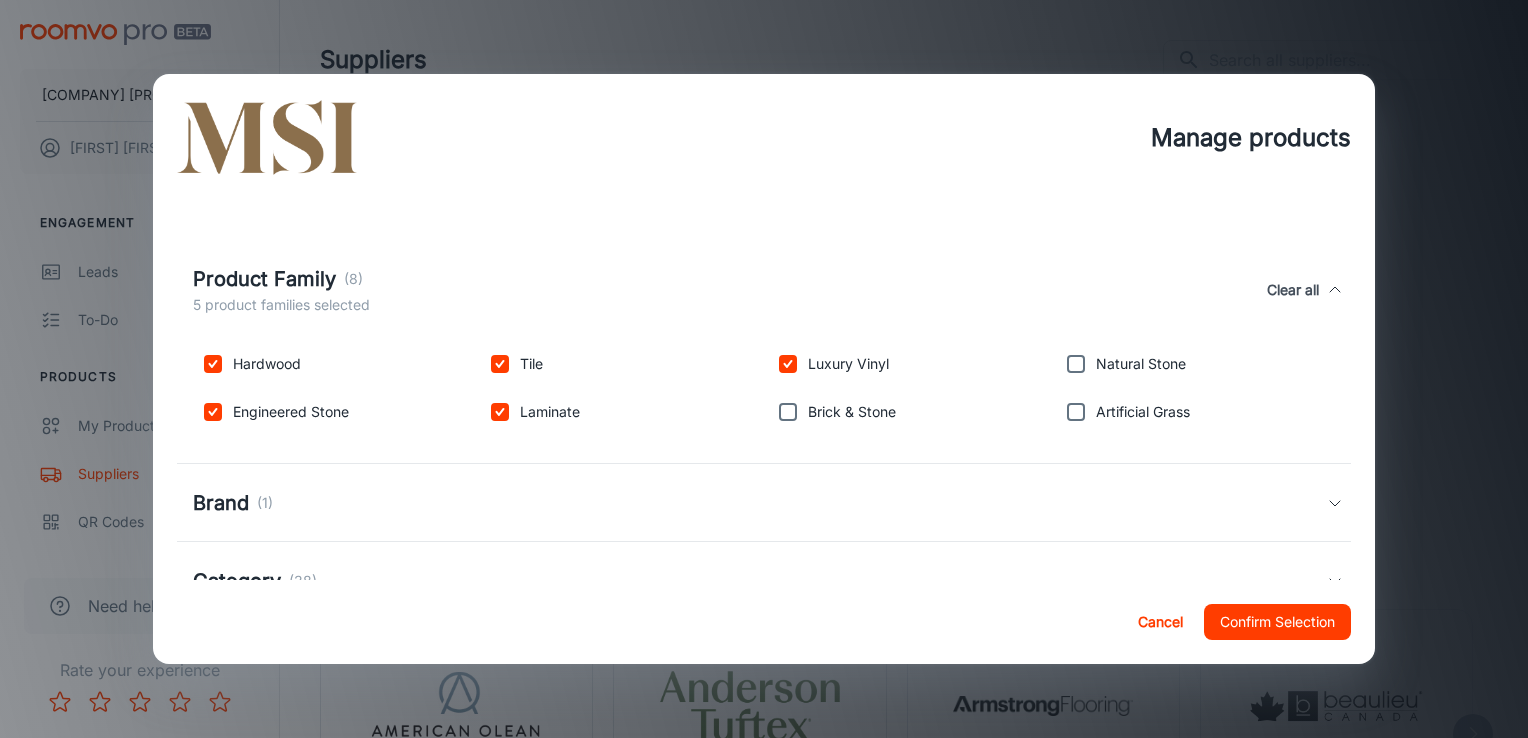 click at bounding box center [788, 412] 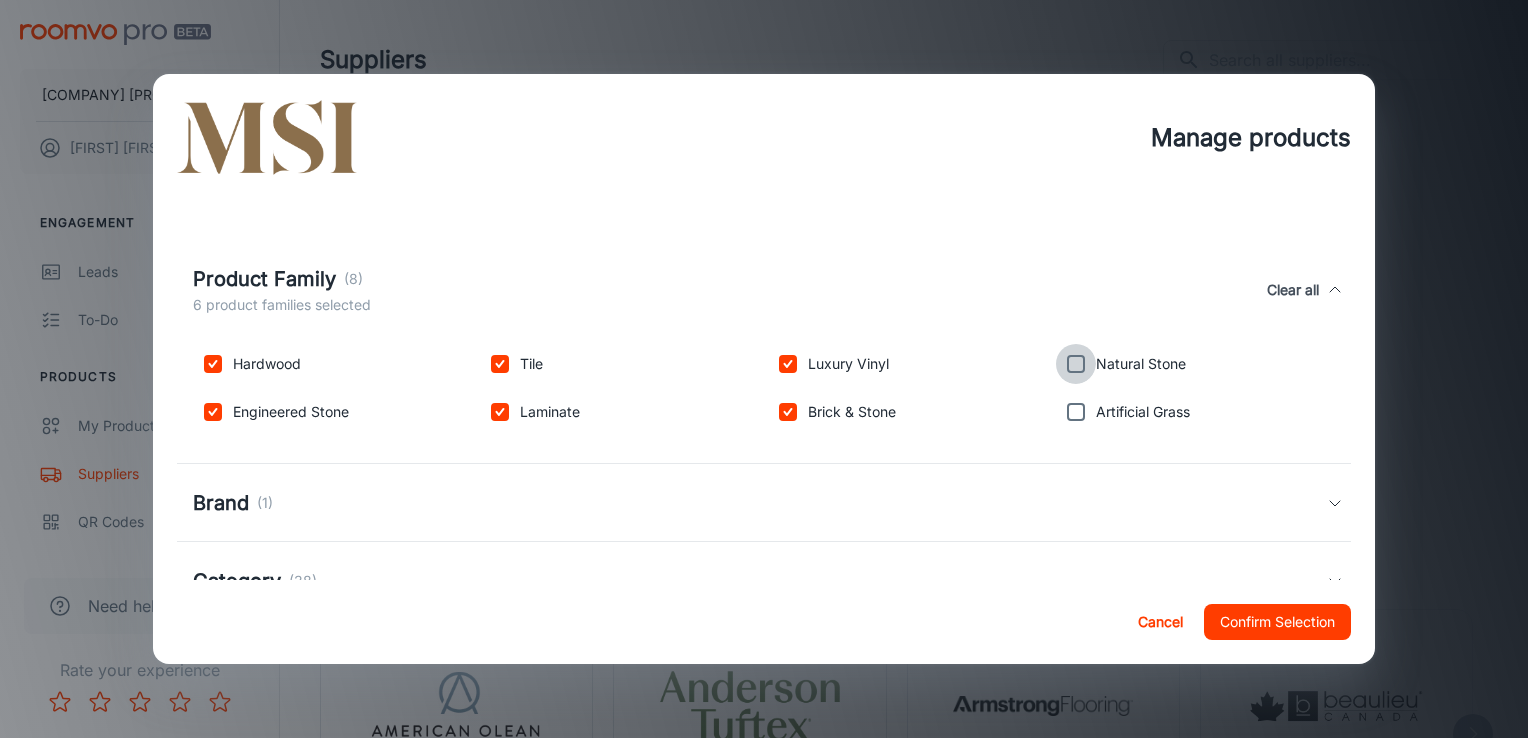 click at bounding box center [1076, 364] 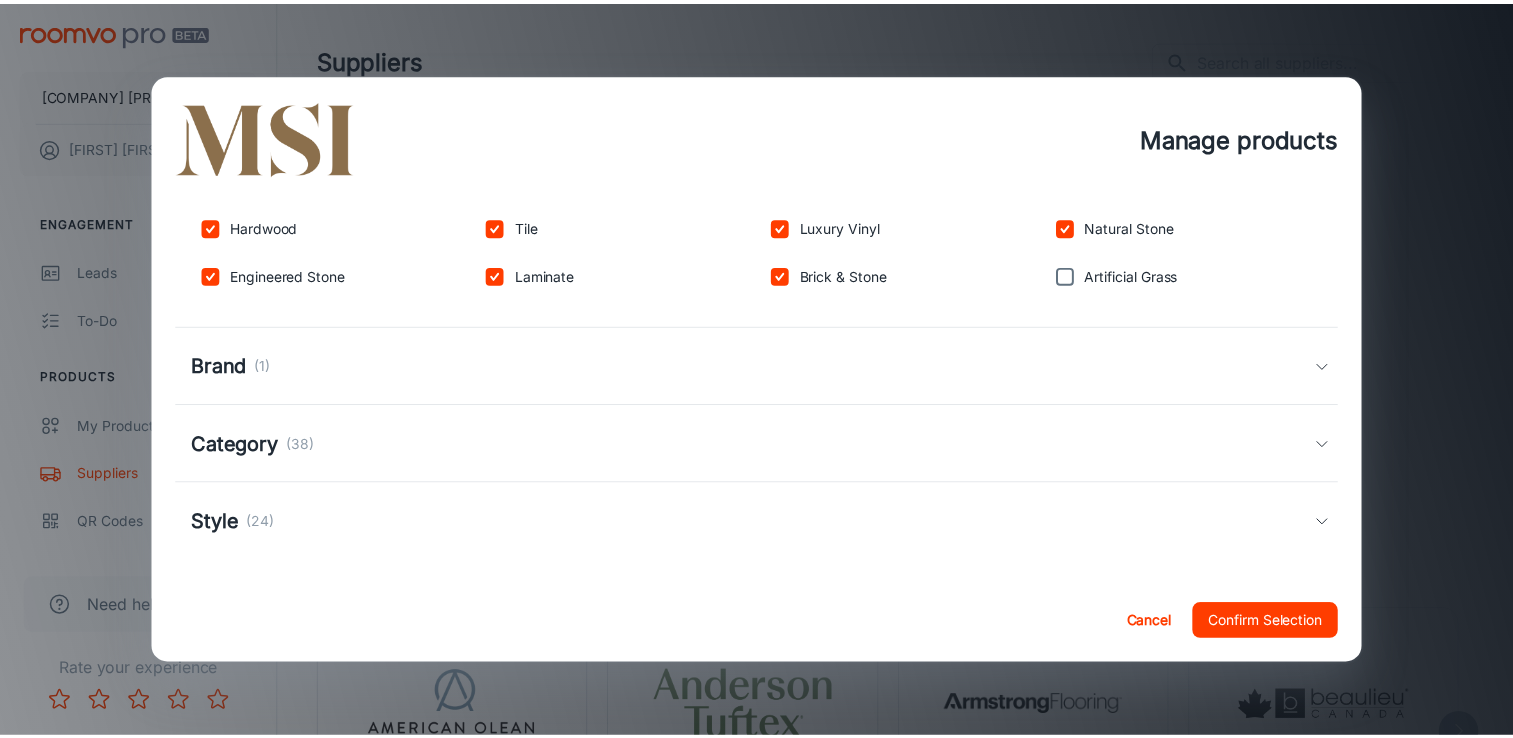 scroll, scrollTop: 359, scrollLeft: 0, axis: vertical 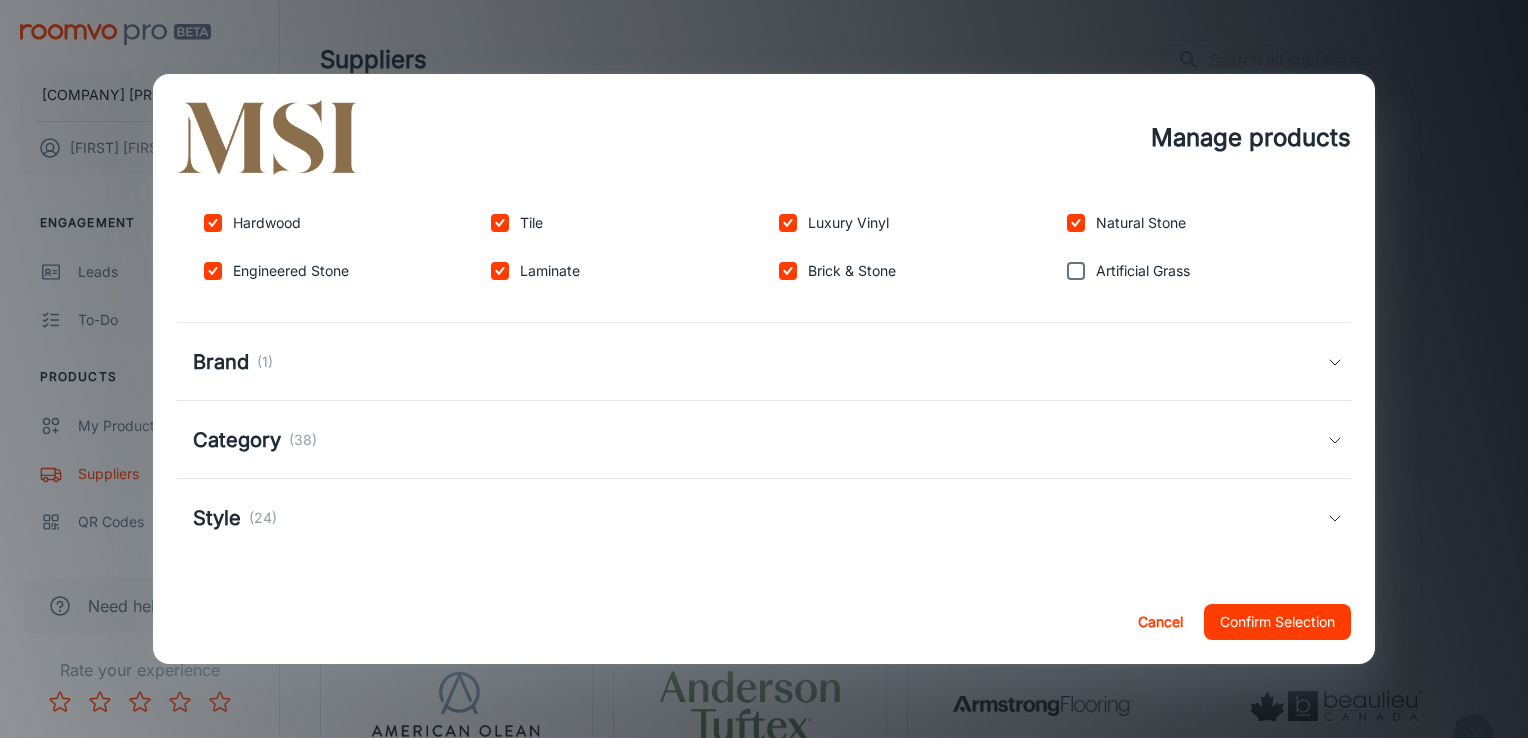 click on "Brand (1)" at bounding box center [760, 362] 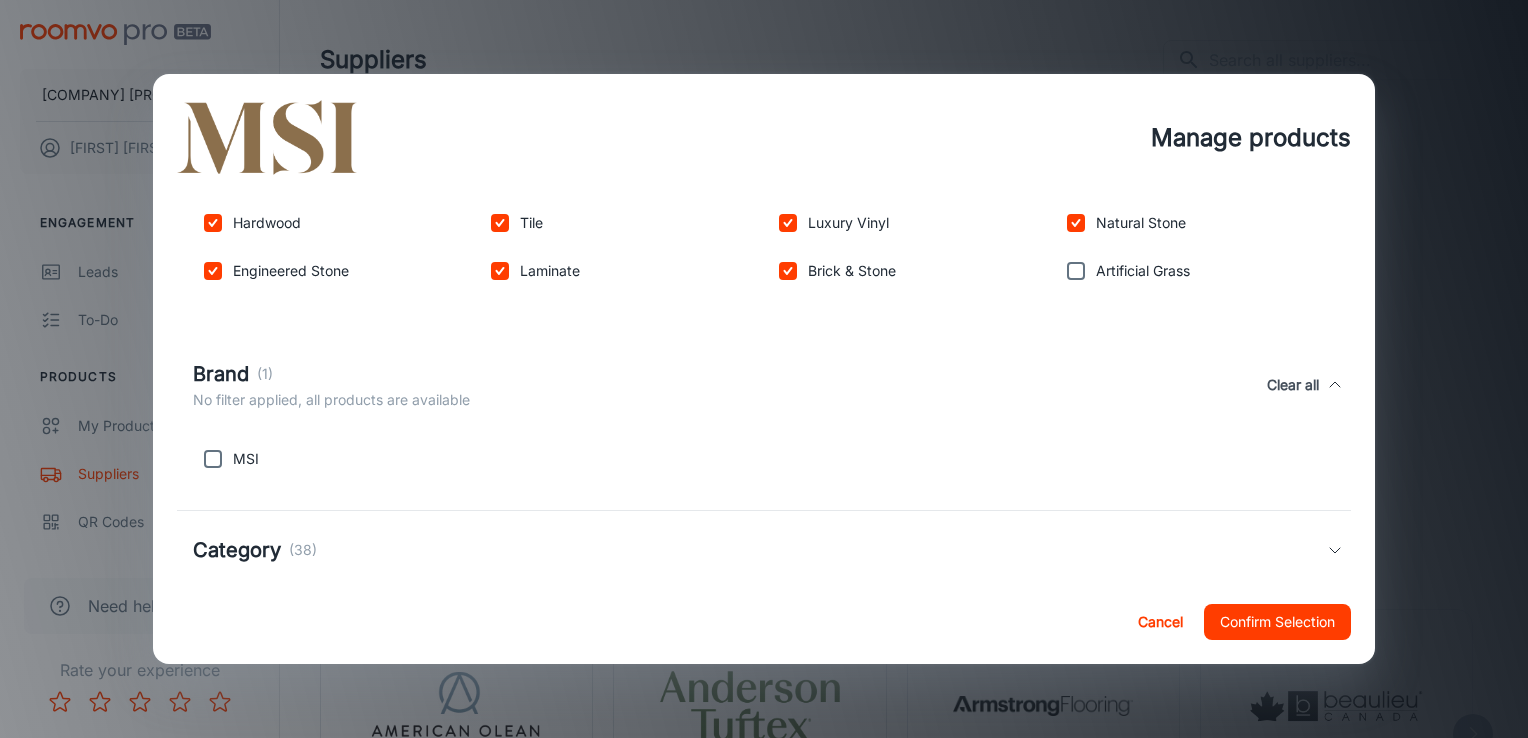 click on "Brand (1) No filter applied, all products are available Clear all" at bounding box center (760, 385) 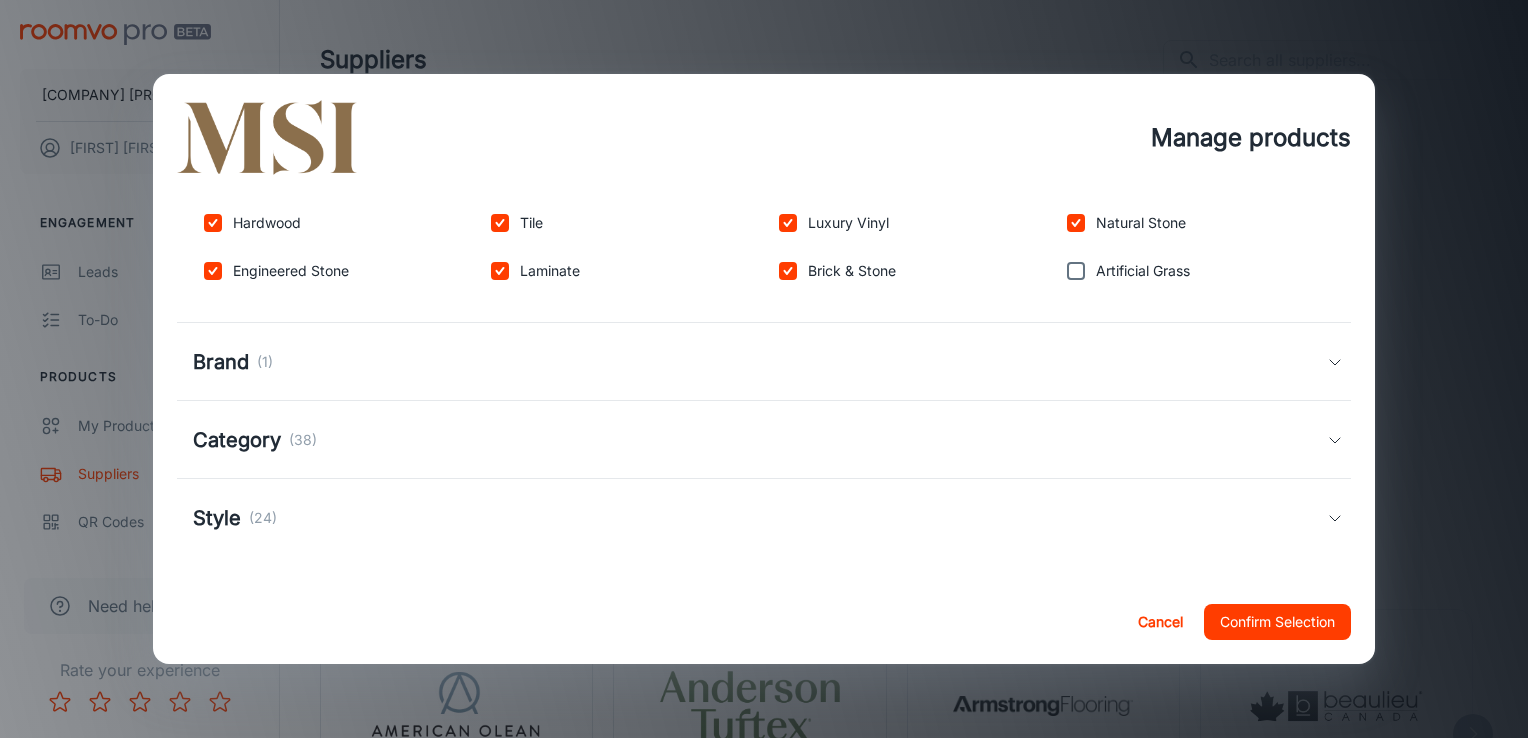 click on "Category (38)" at bounding box center (760, 440) 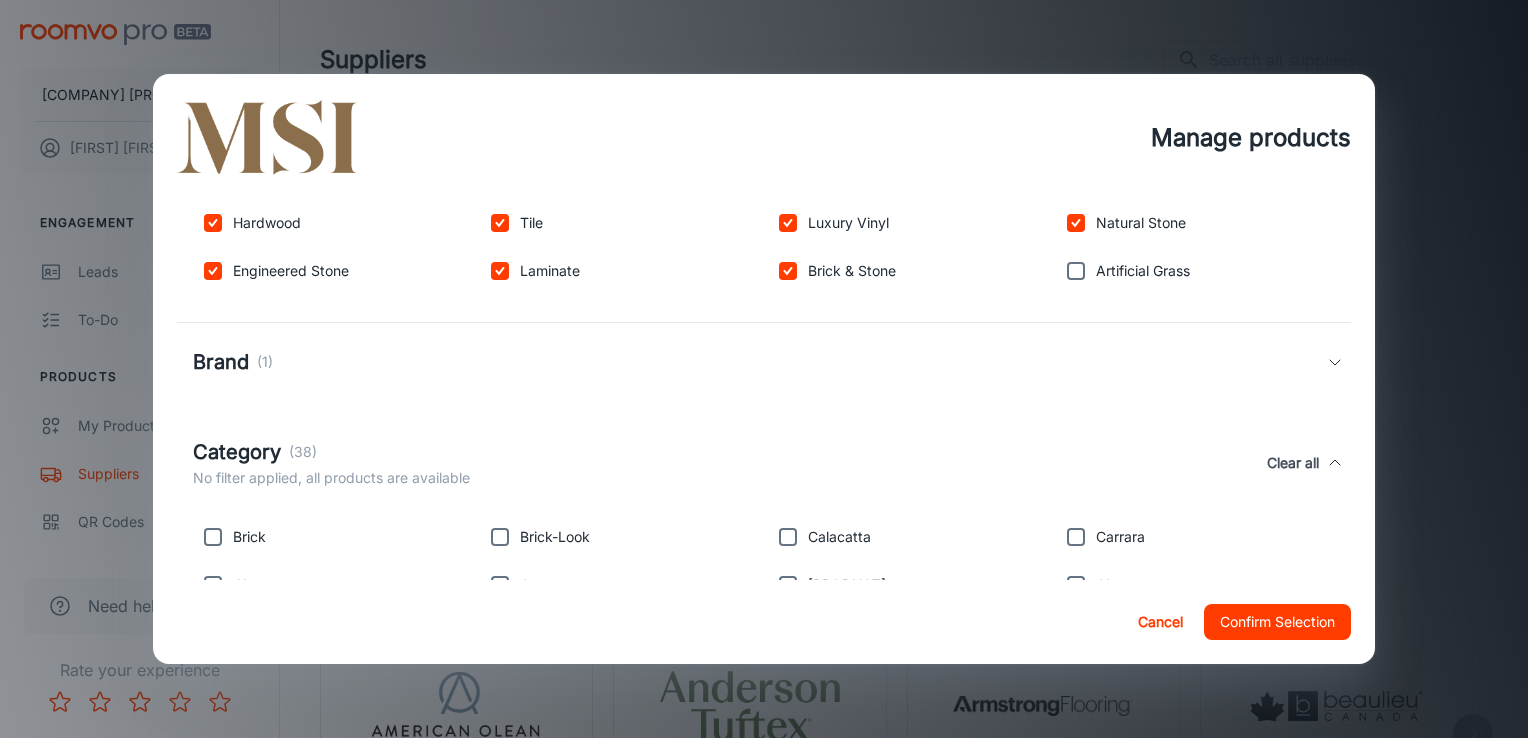 click on "Category (38) No filter applied, all products are available Clear all" at bounding box center [760, 463] 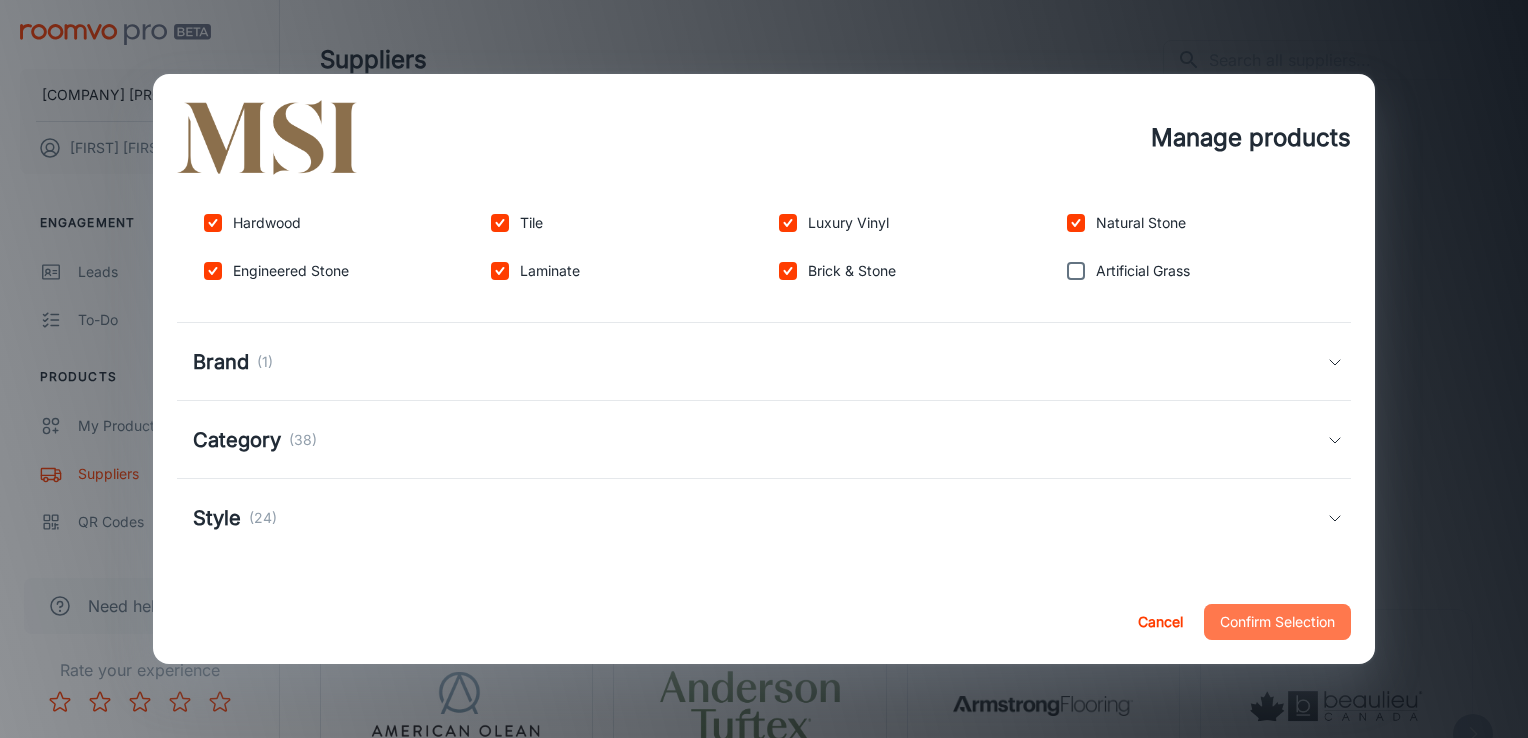 click on "Confirm Selection" at bounding box center (1277, 622) 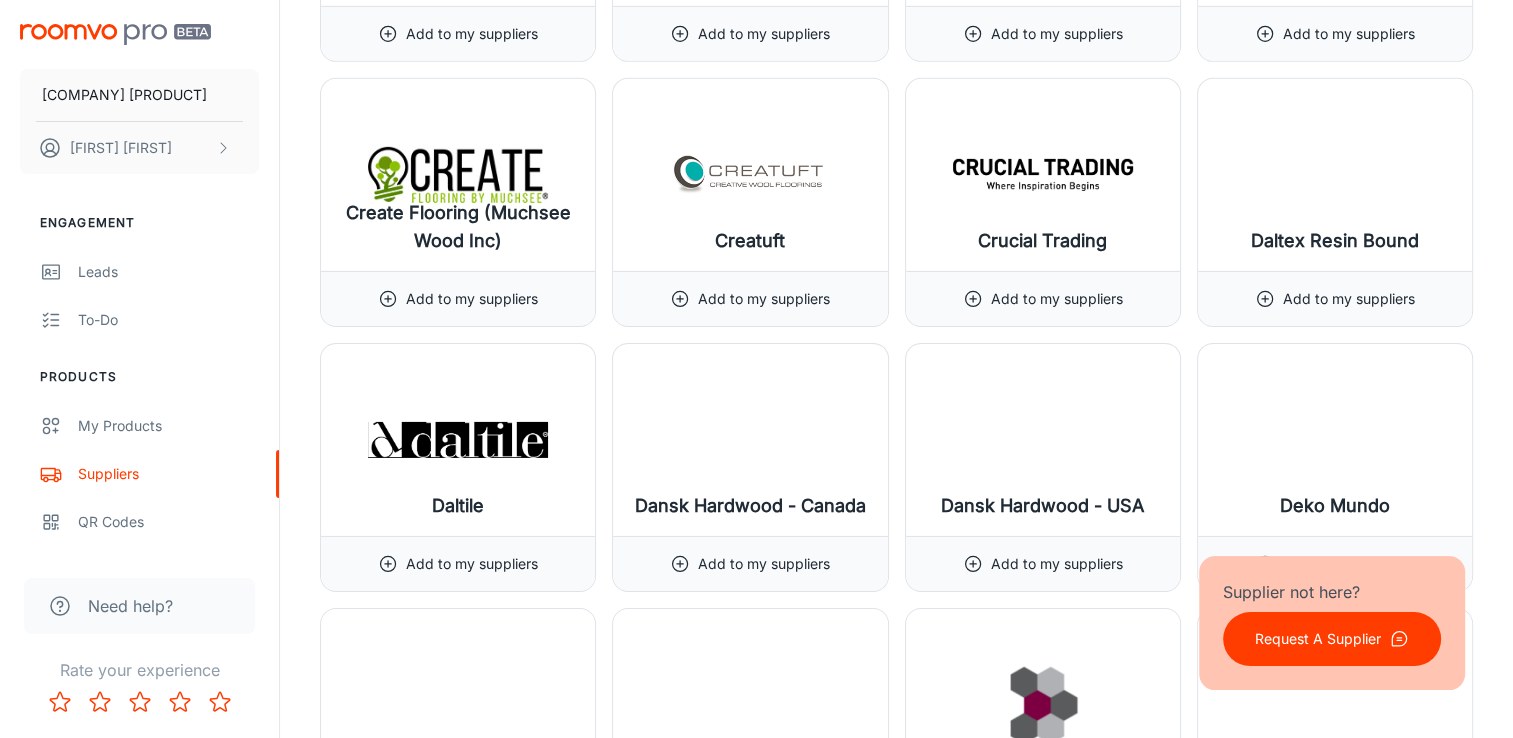 scroll, scrollTop: 6540, scrollLeft: 0, axis: vertical 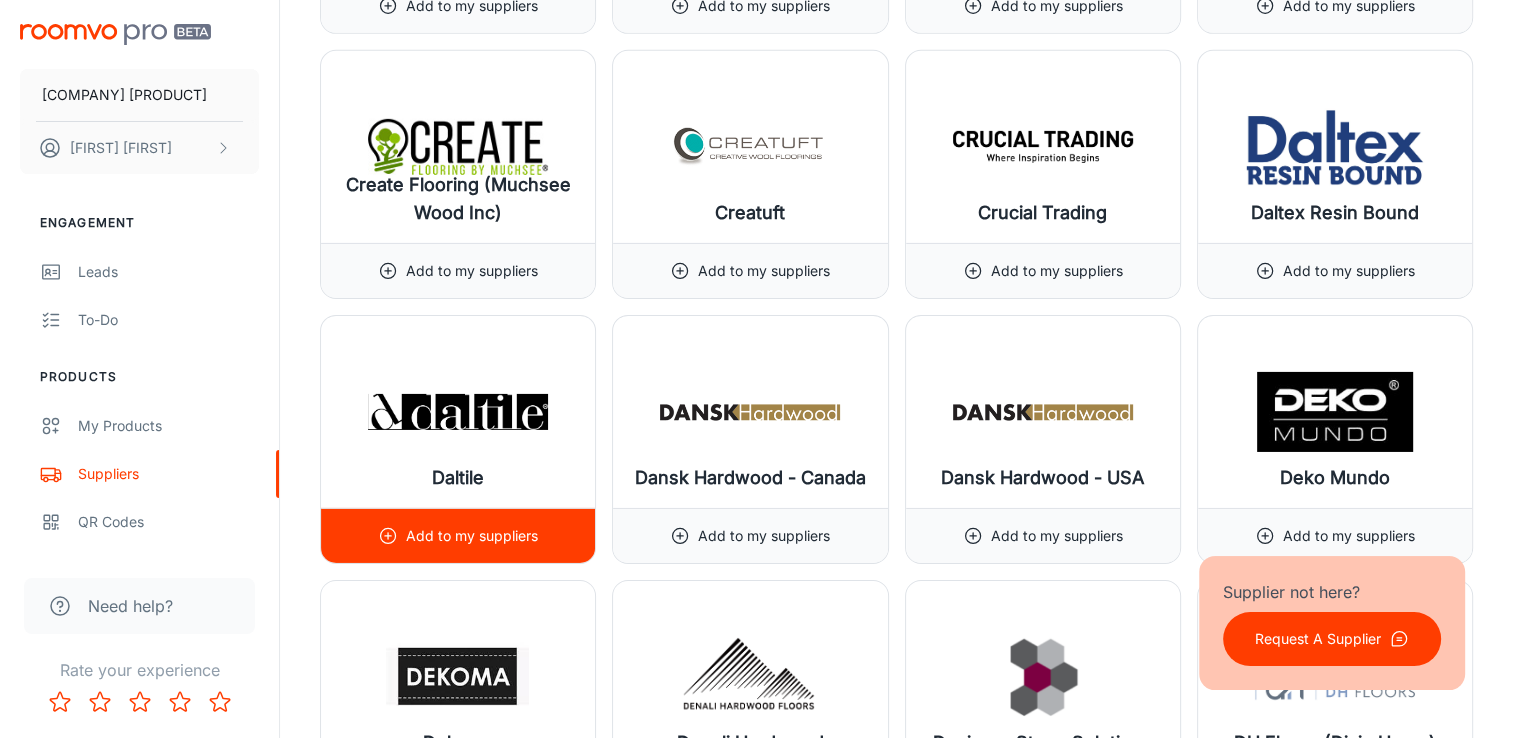 click on "Add to my suppliers" at bounding box center (472, 536) 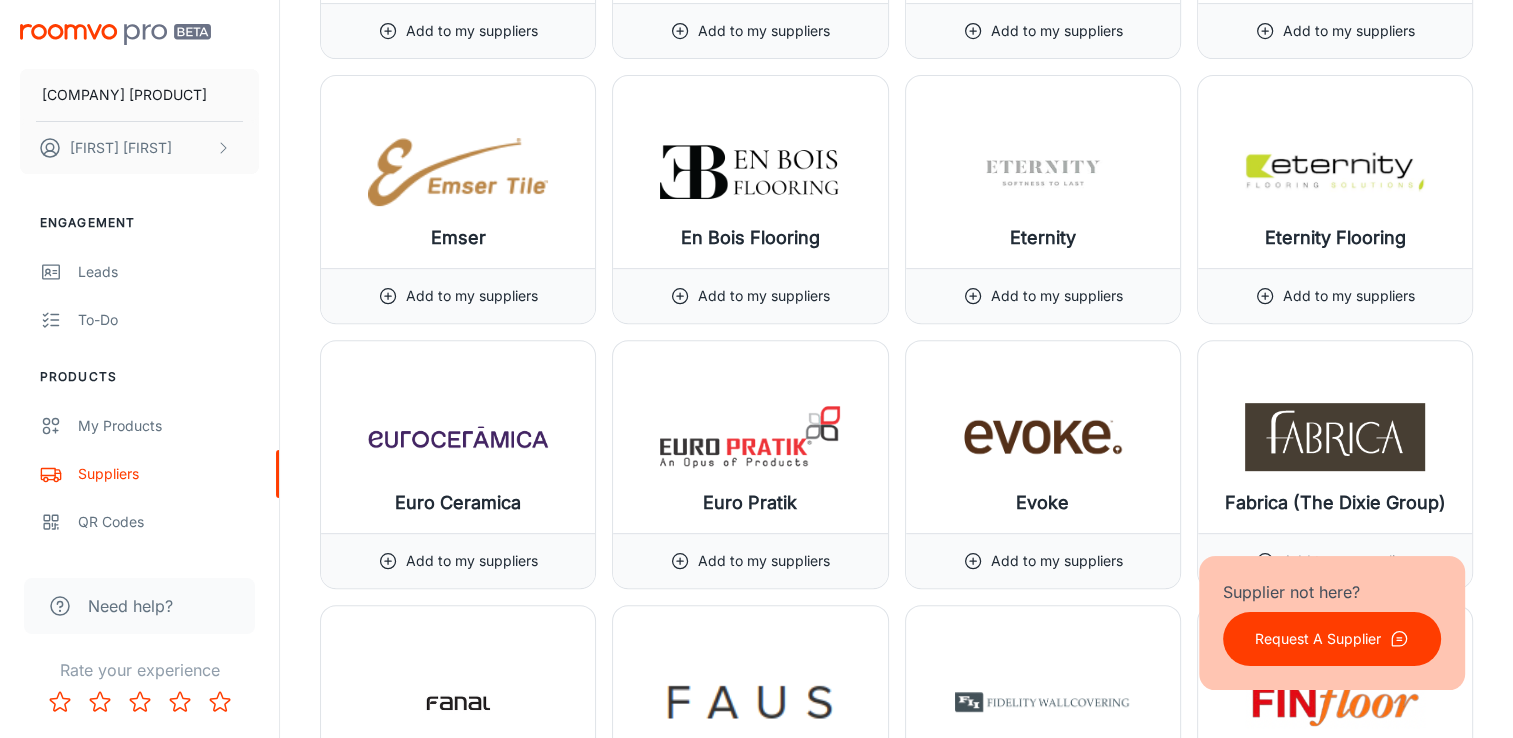 scroll, scrollTop: 8314, scrollLeft: 0, axis: vertical 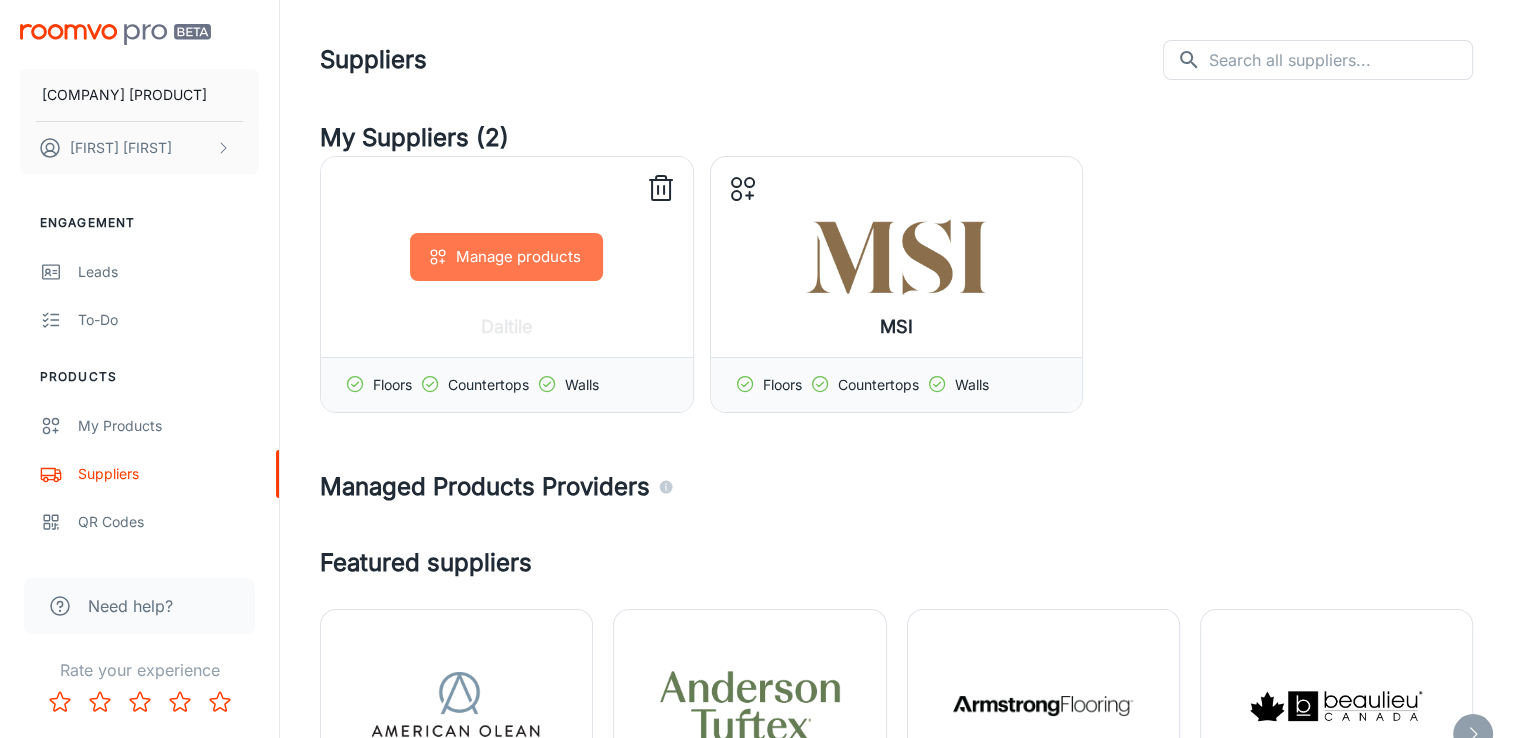 click on "Manage products" at bounding box center (506, 257) 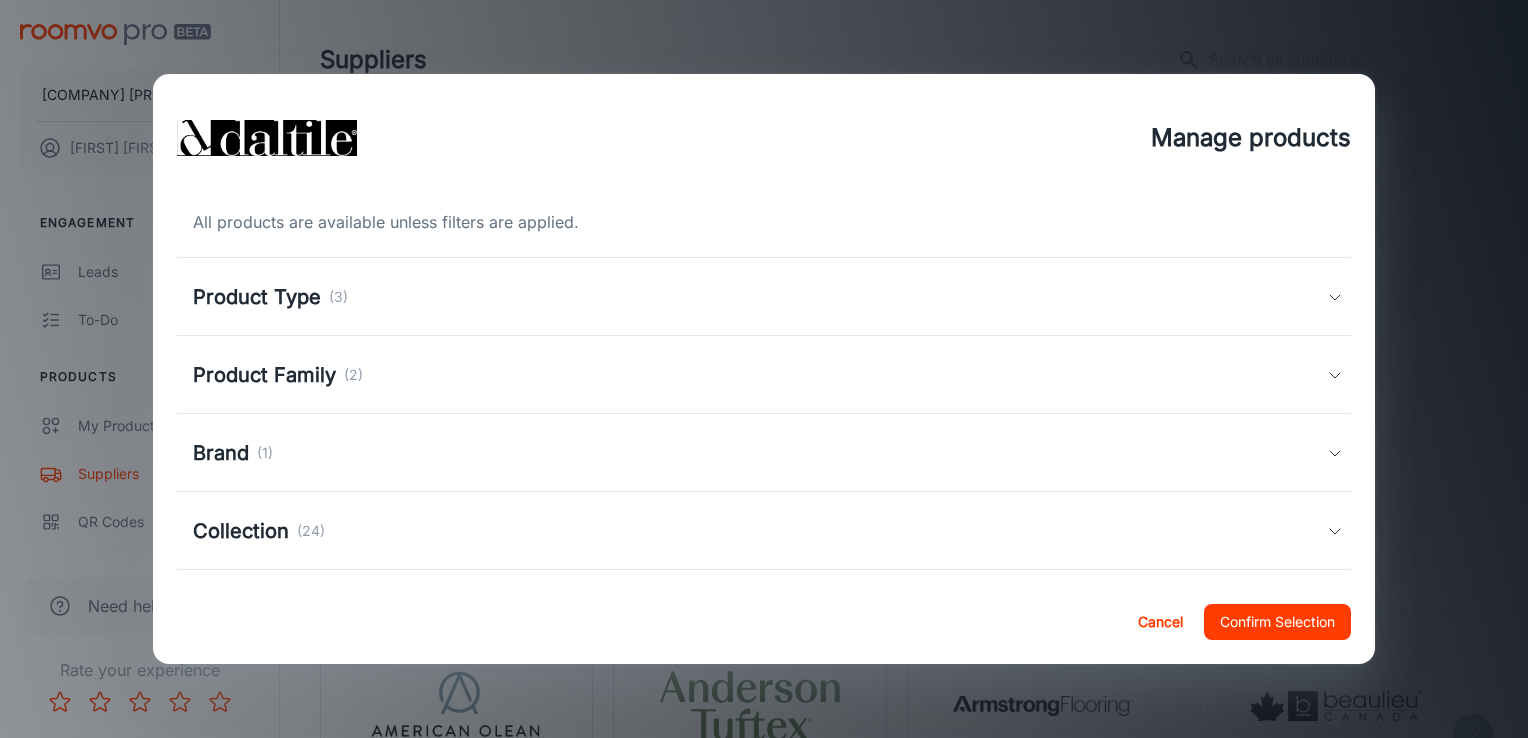 click on "Product Type (3)" at bounding box center [760, 297] 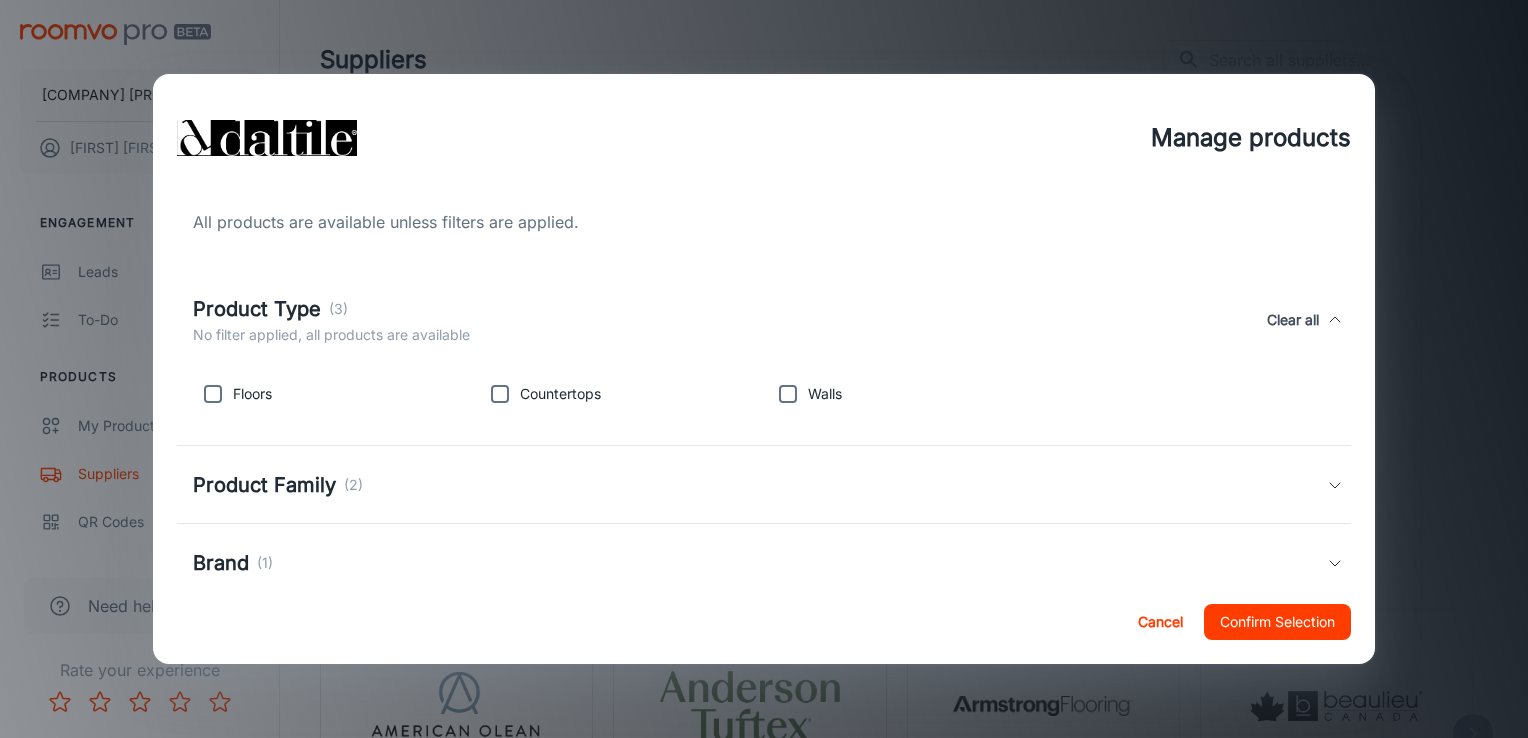 click on "Floors" at bounding box center (252, 394) 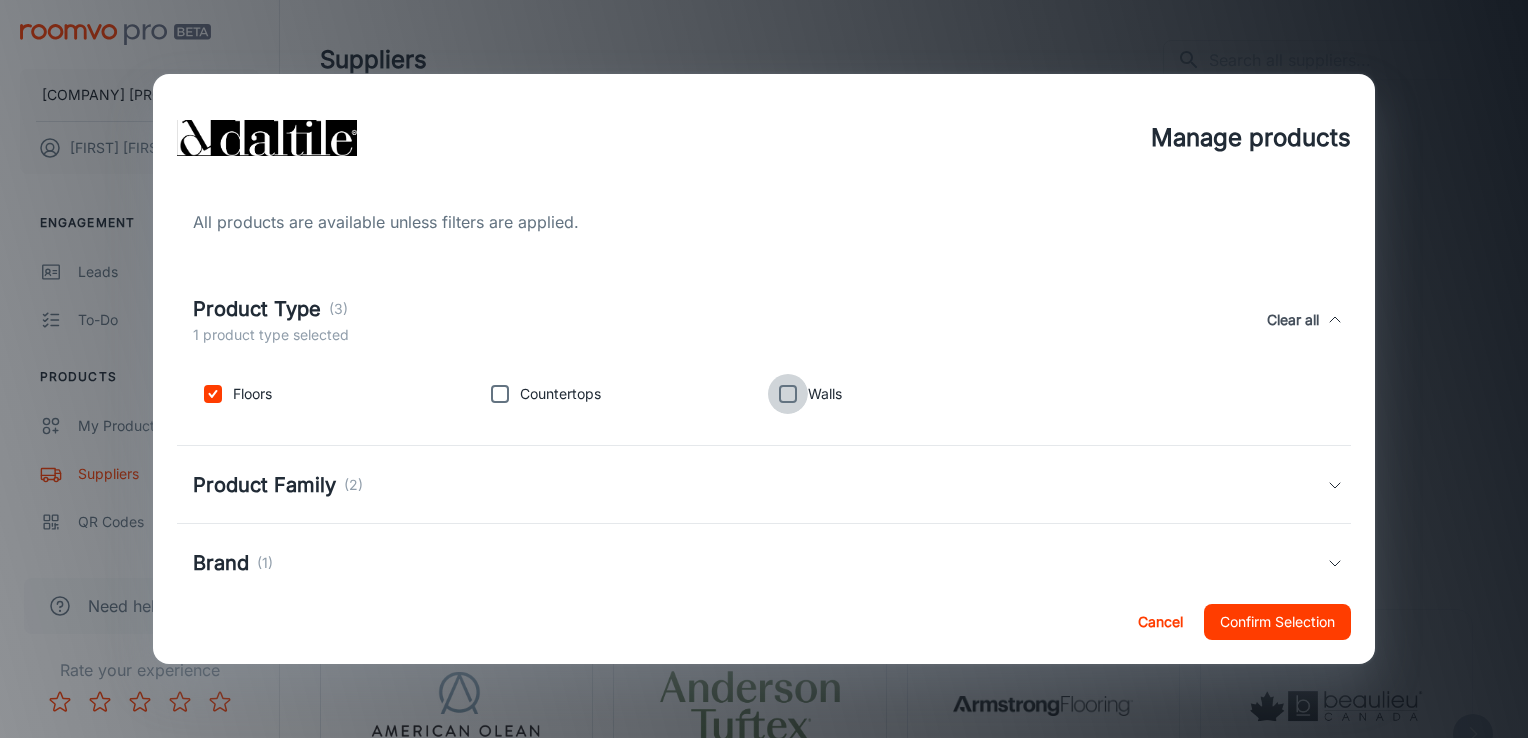 click at bounding box center (788, 394) 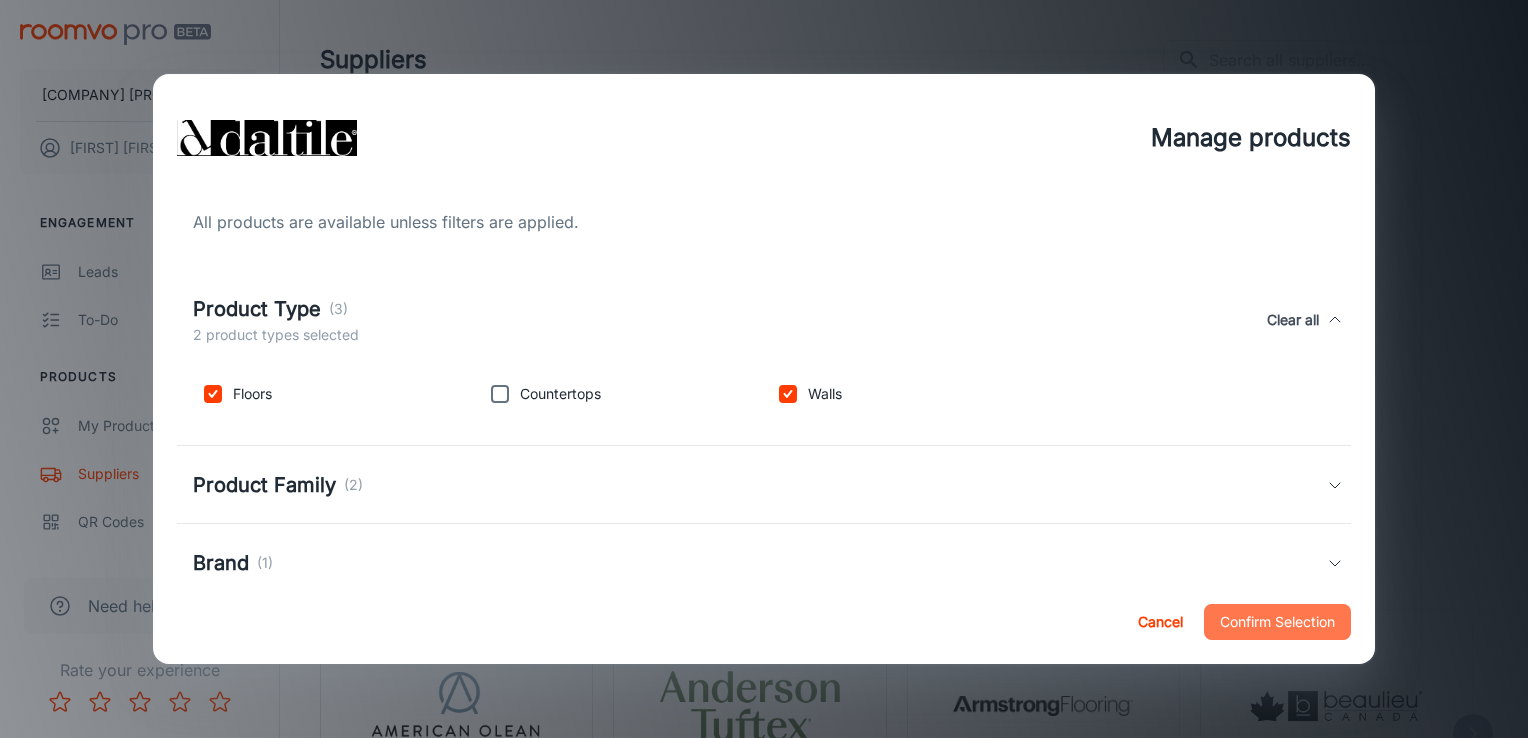 click on "Confirm Selection" at bounding box center [1277, 622] 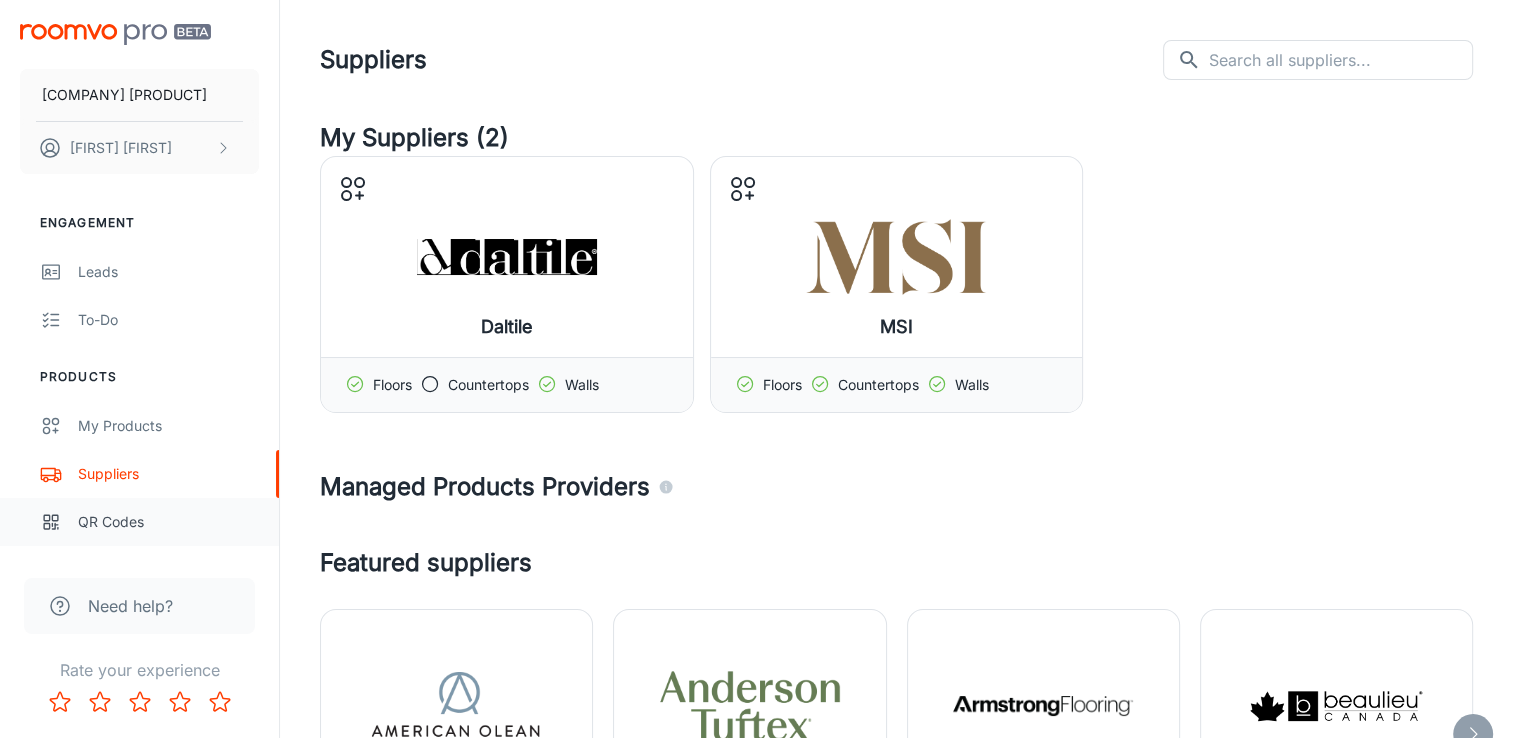 click on "QR Codes" at bounding box center [168, 522] 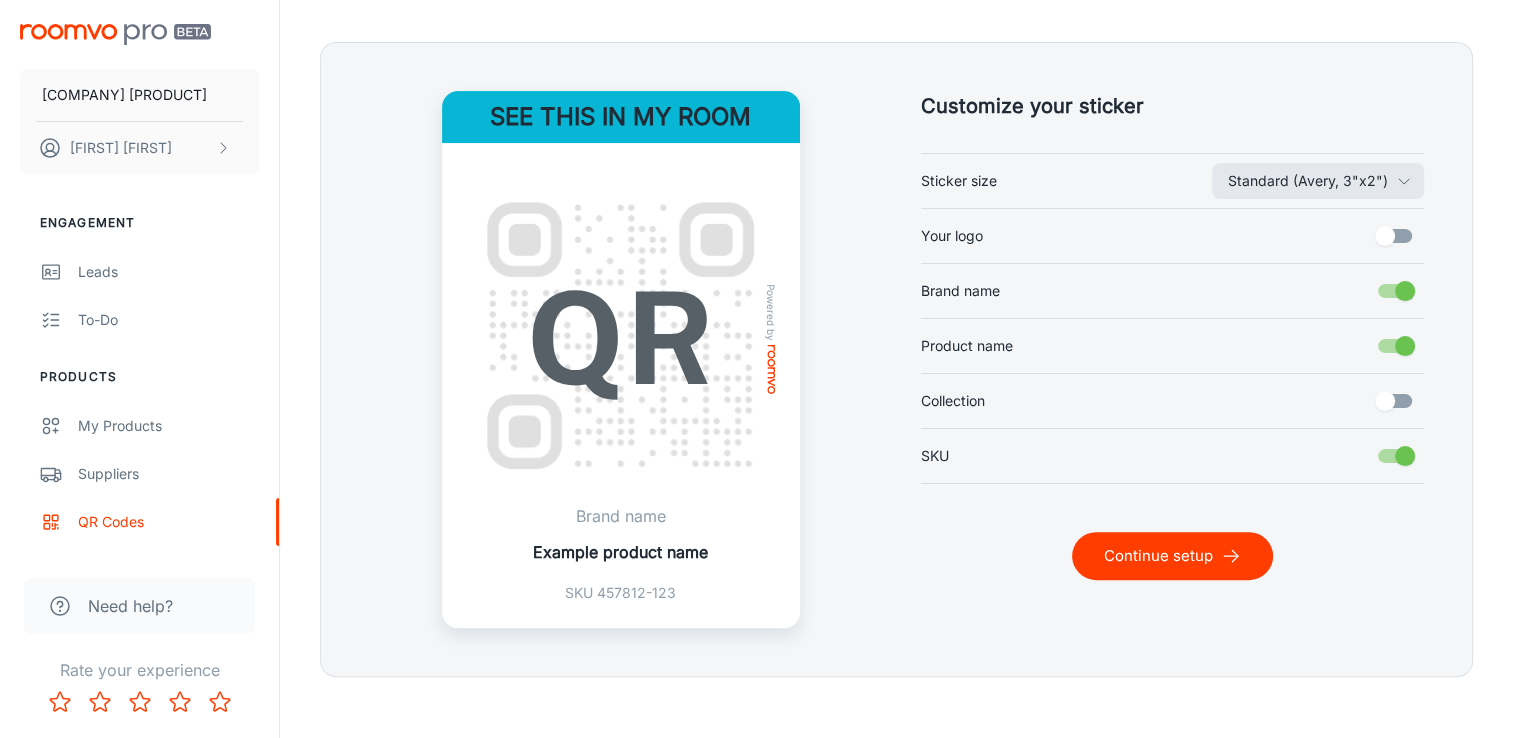 scroll, scrollTop: 454, scrollLeft: 0, axis: vertical 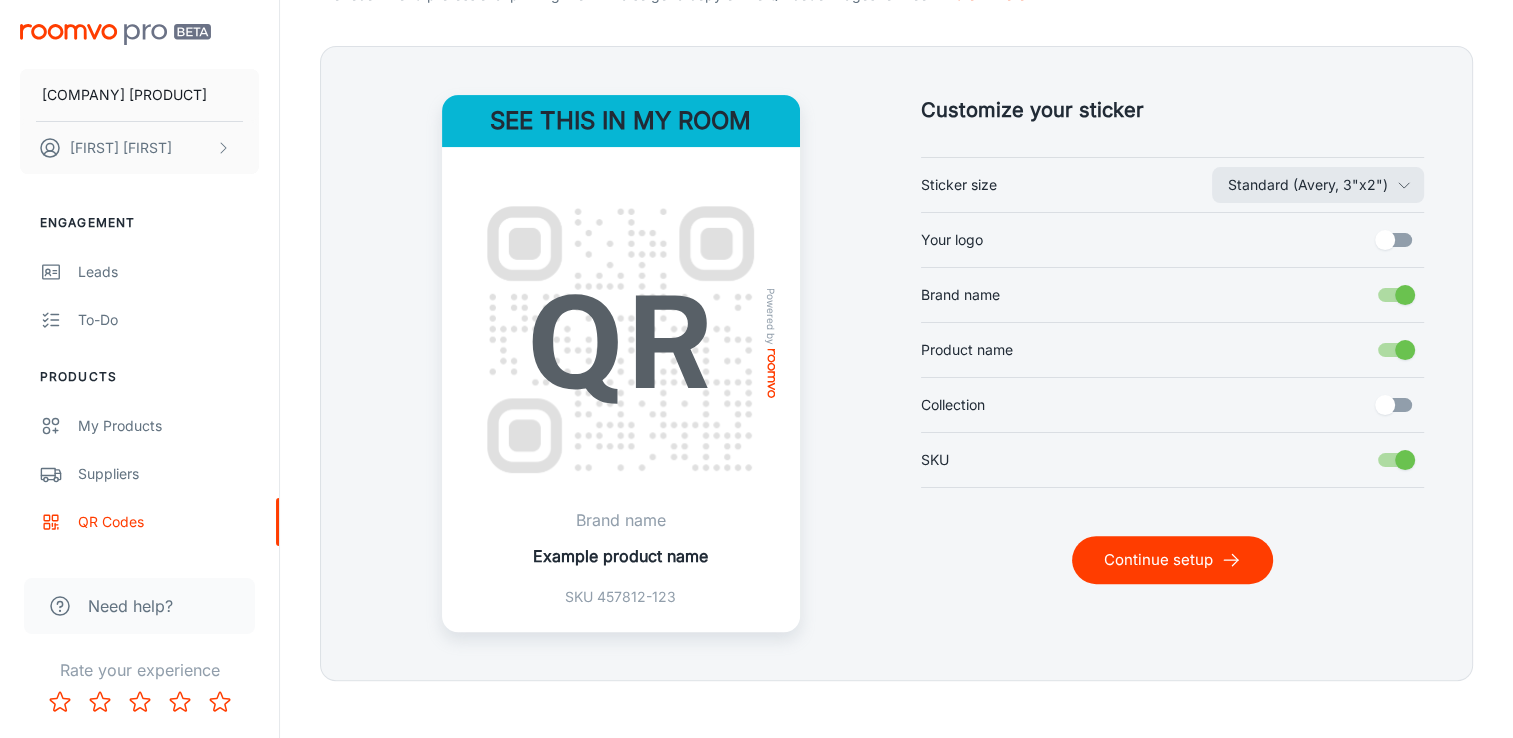 click on "Your logo" at bounding box center [1385, 240] 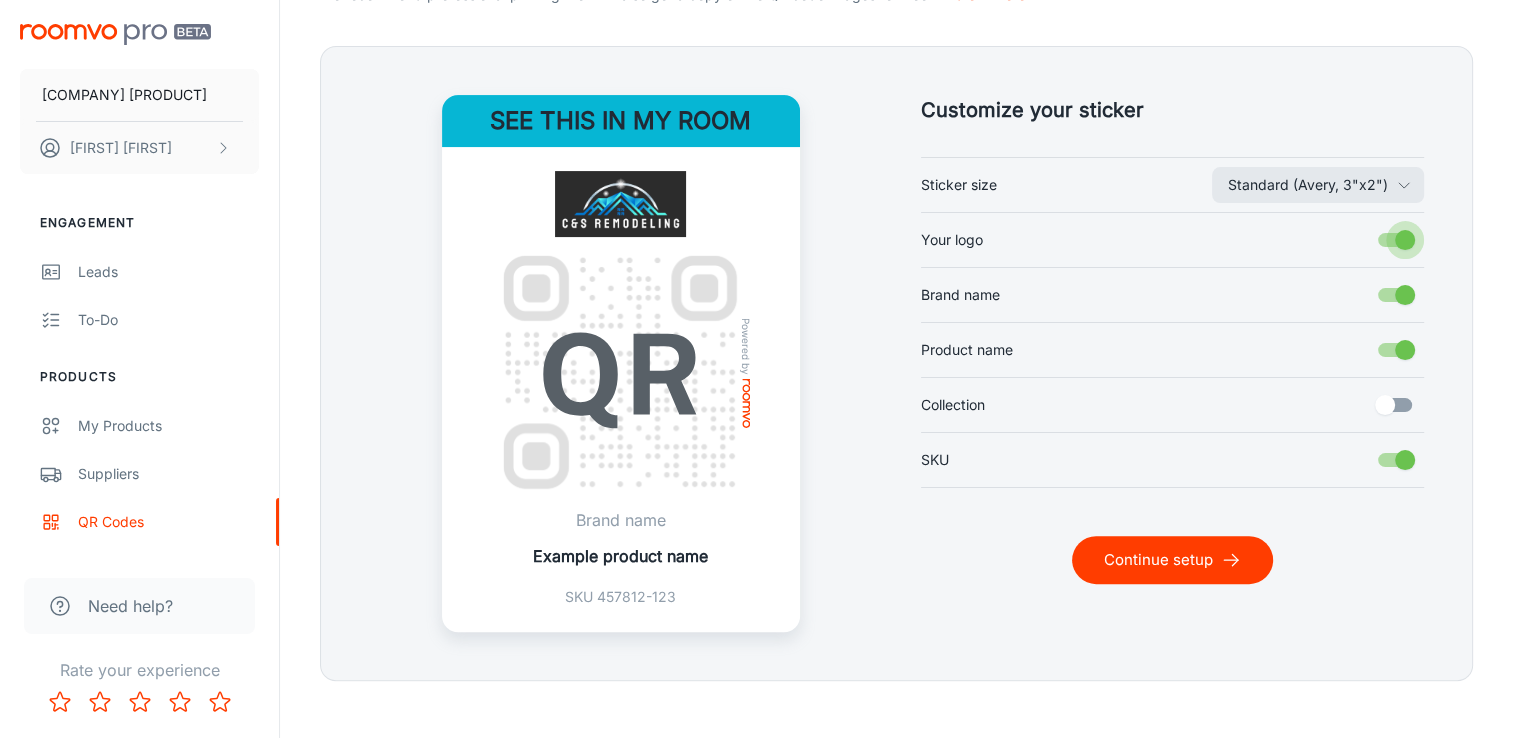 click on "Your logo" at bounding box center [1405, 240] 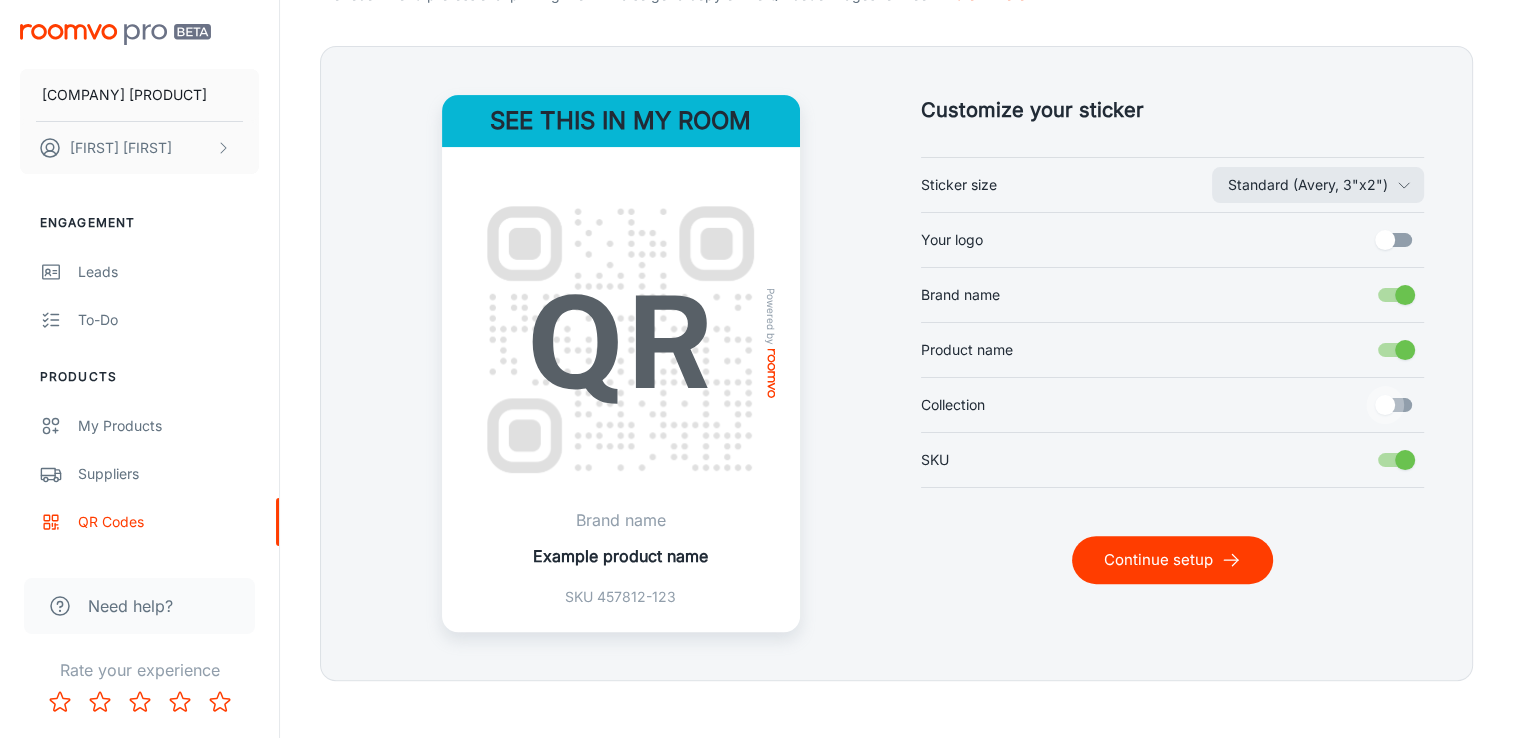 click on "Collection" at bounding box center [1385, 405] 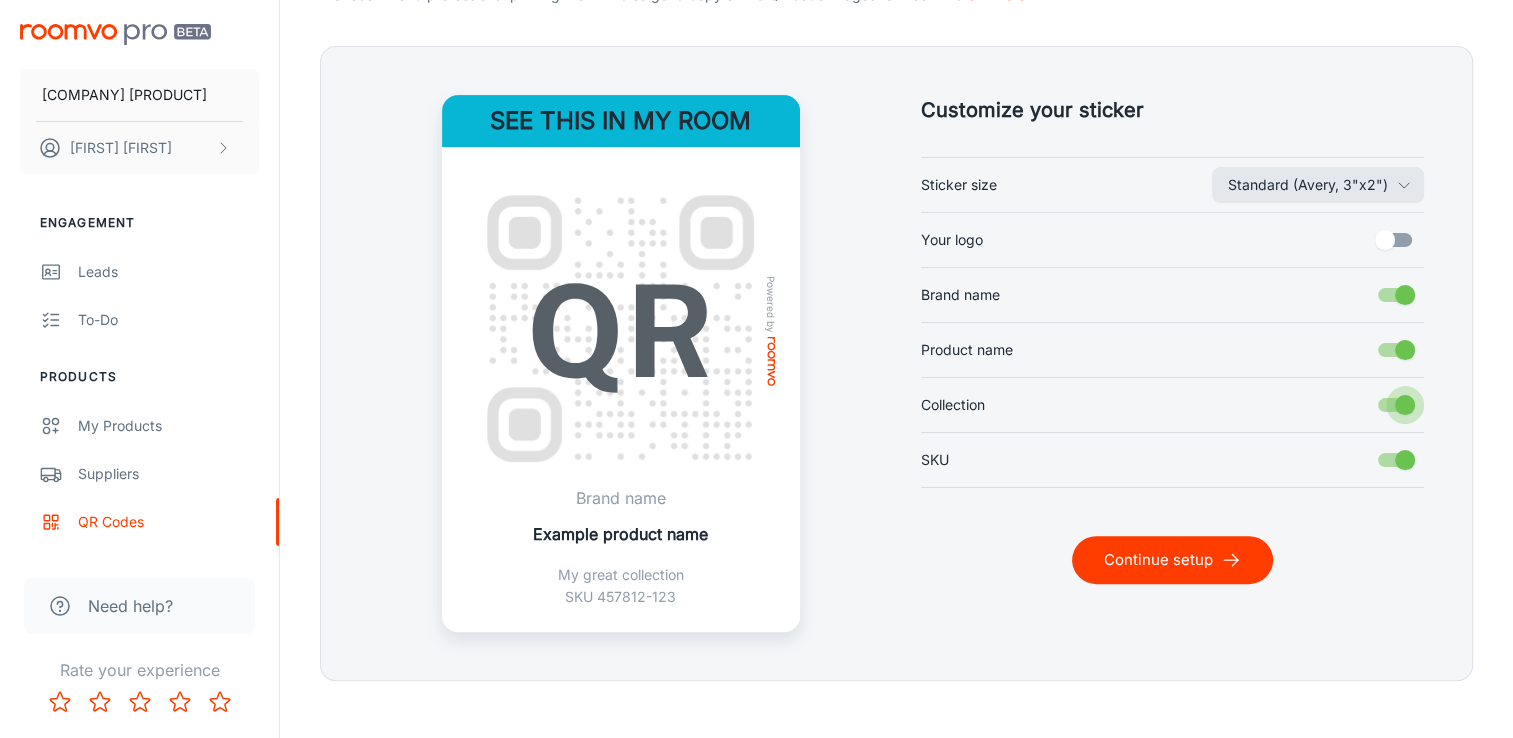 click on "Collection" at bounding box center [1405, 405] 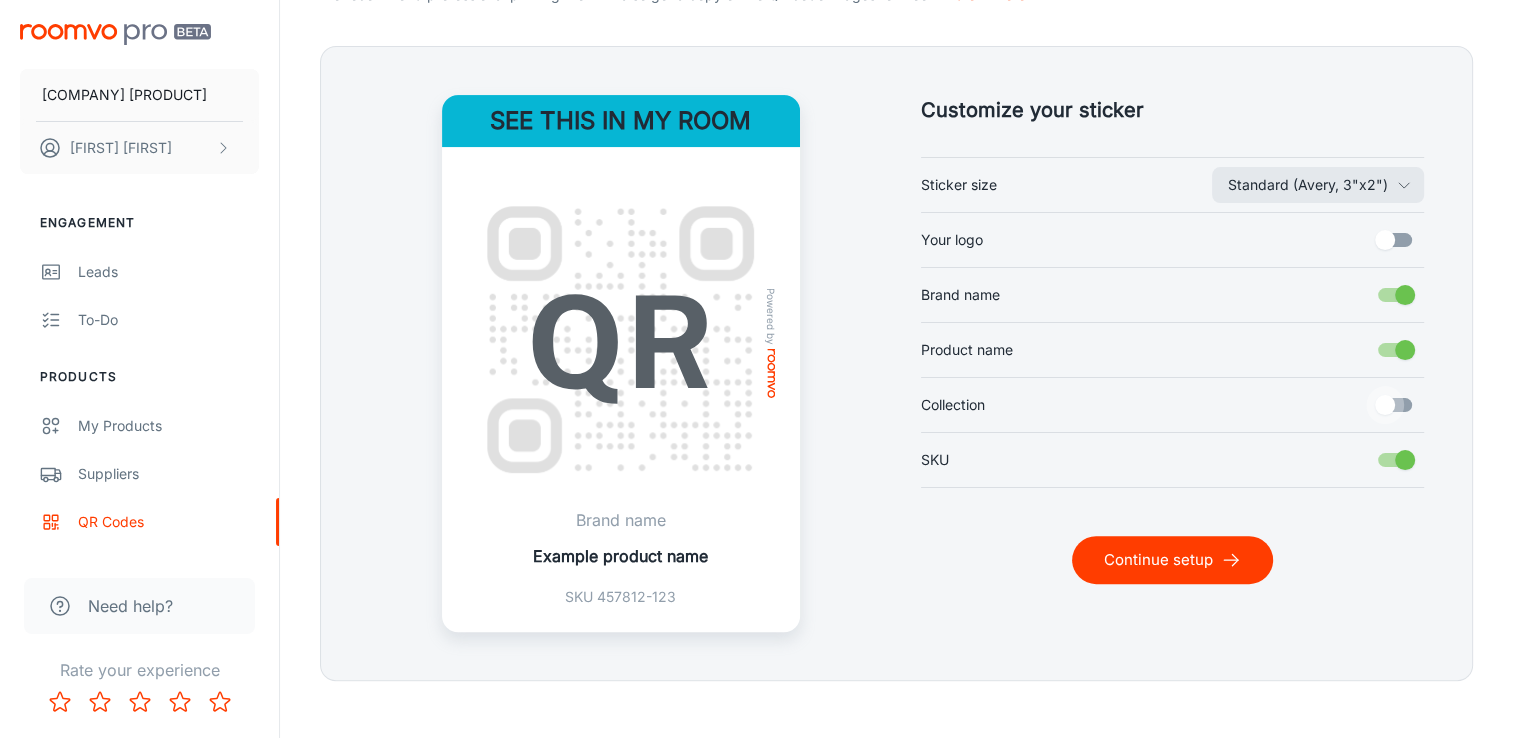 click on "Collection" at bounding box center [1385, 405] 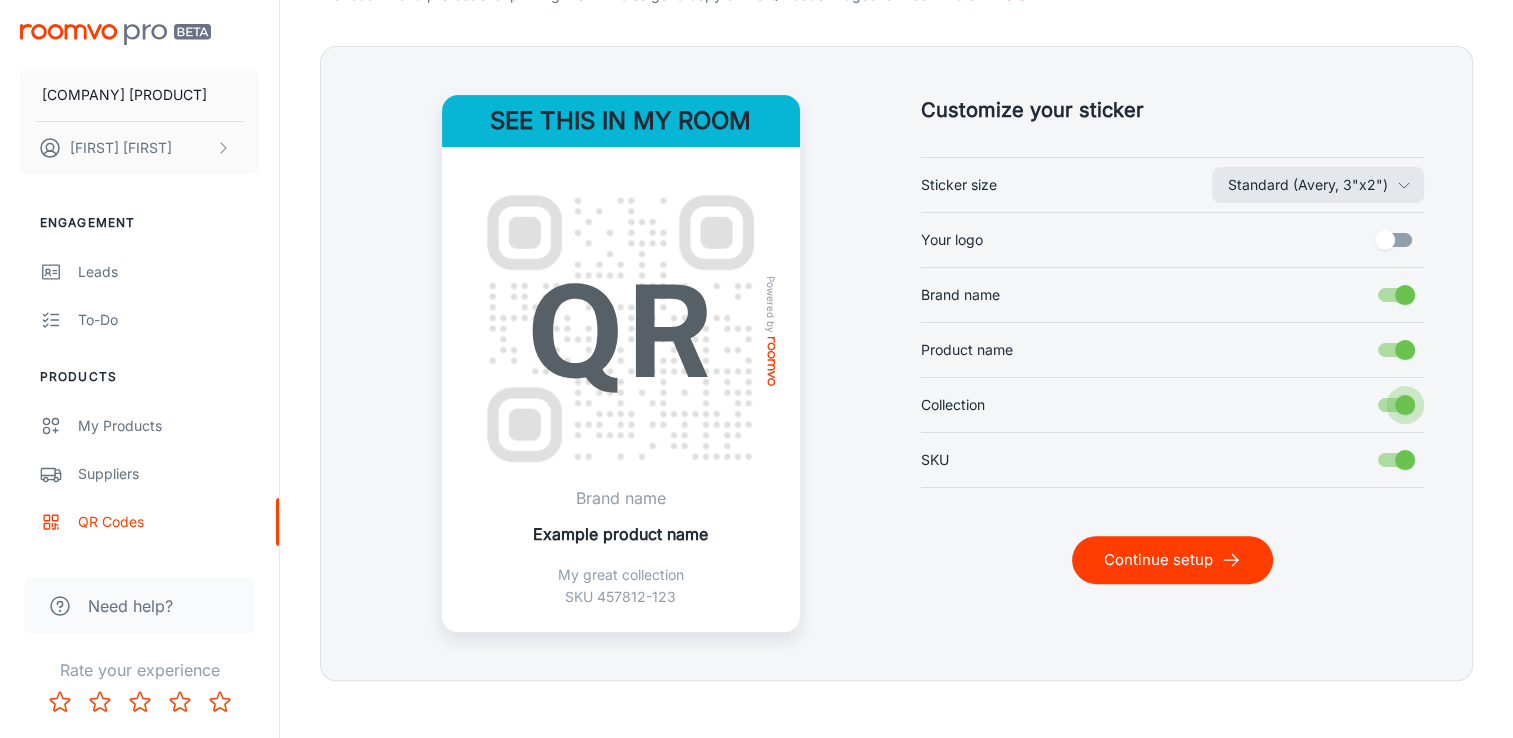 click on "Collection" at bounding box center [1405, 405] 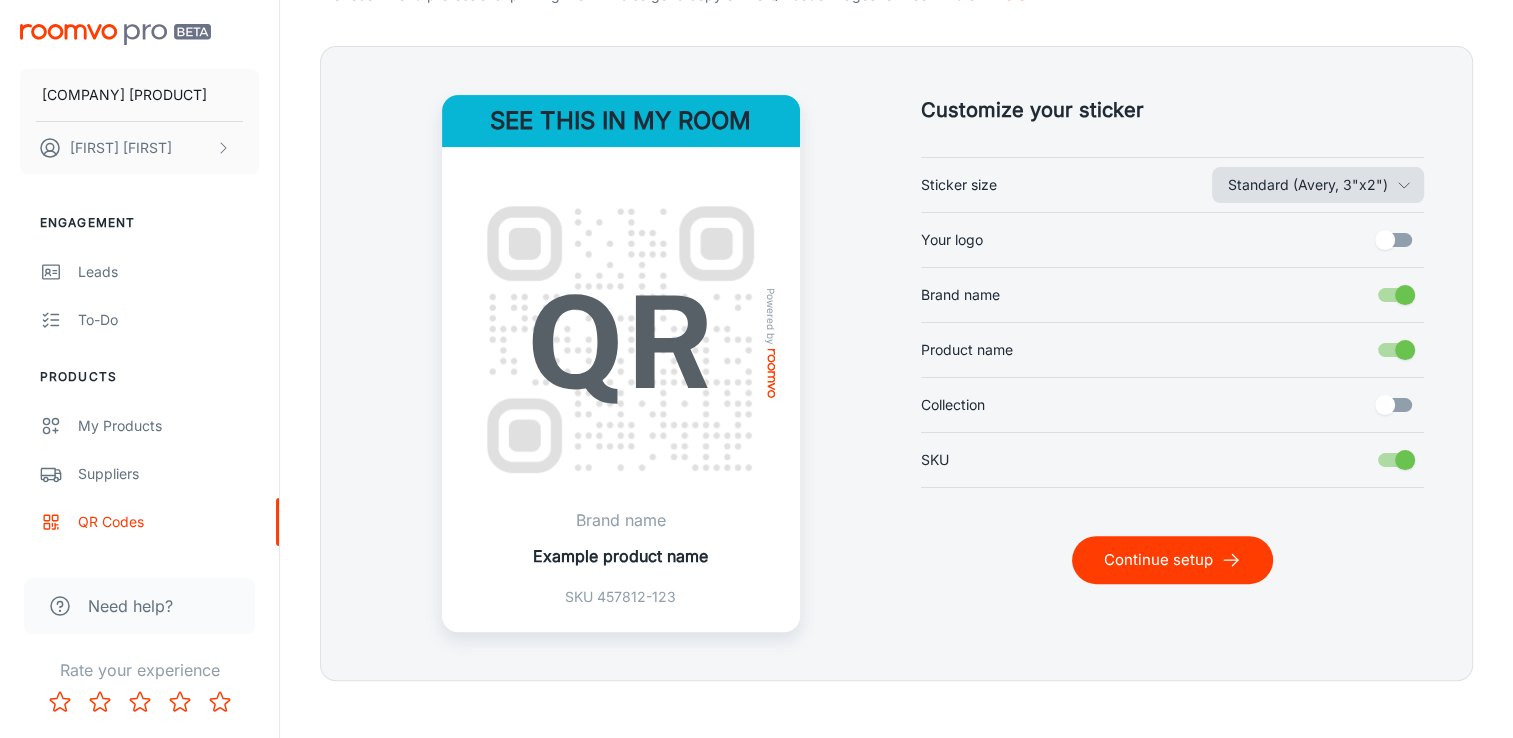 click on "Standard (Avery, 3"x2")" at bounding box center [1318, 185] 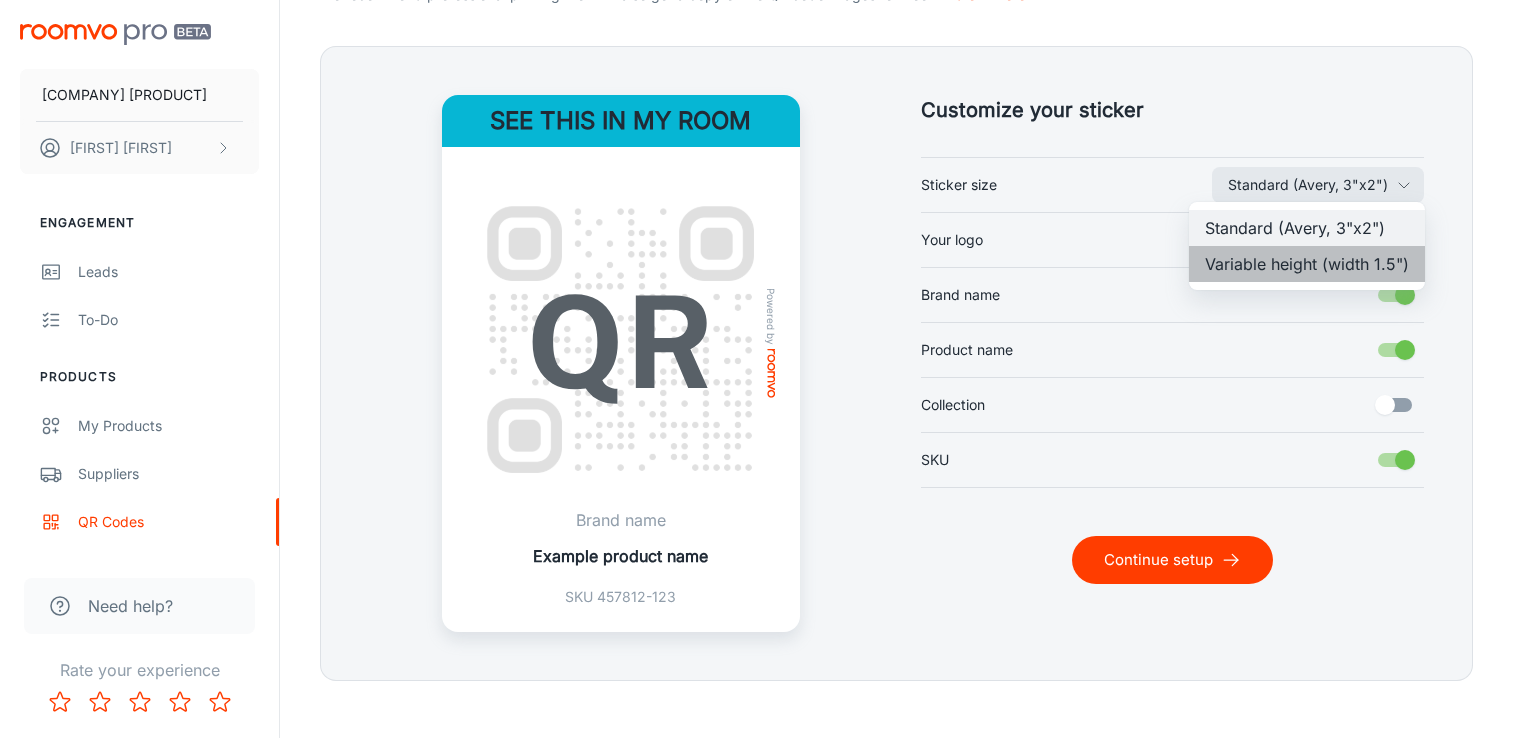 click on "Variable height (width 1.5")" at bounding box center [1307, 264] 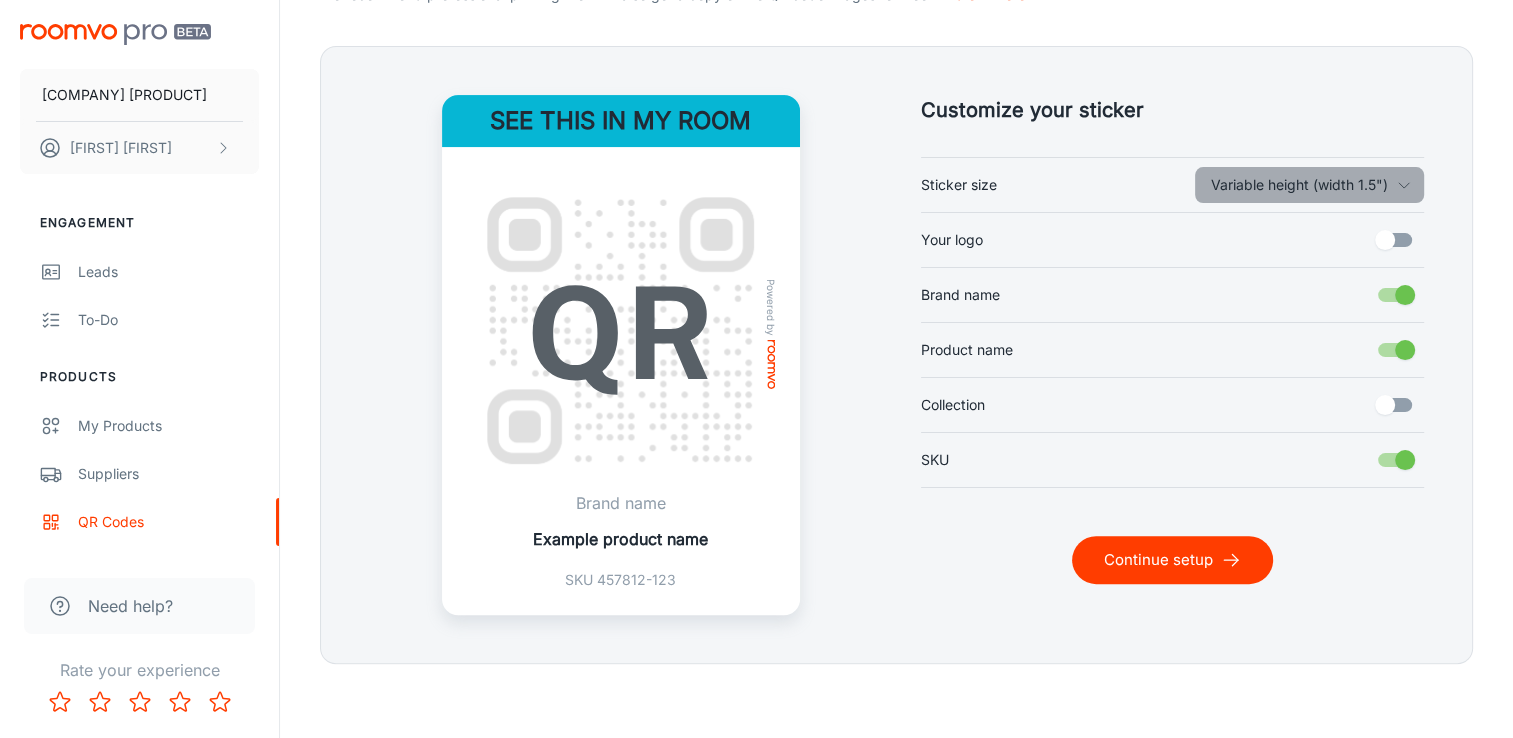 click on "Variable height (width 1.5")" at bounding box center [1309, 185] 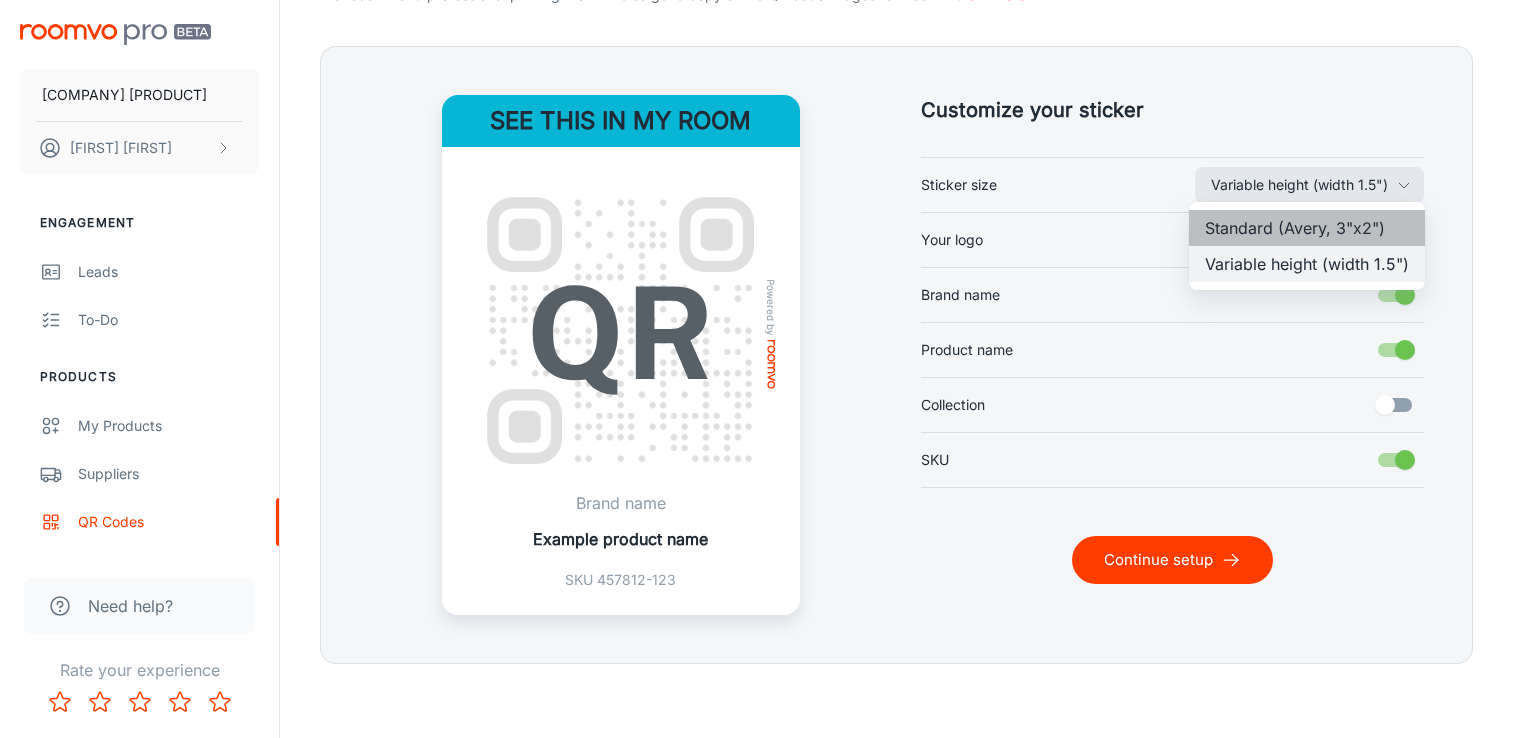 click on "Standard (Avery, 3"x2")" at bounding box center (1307, 228) 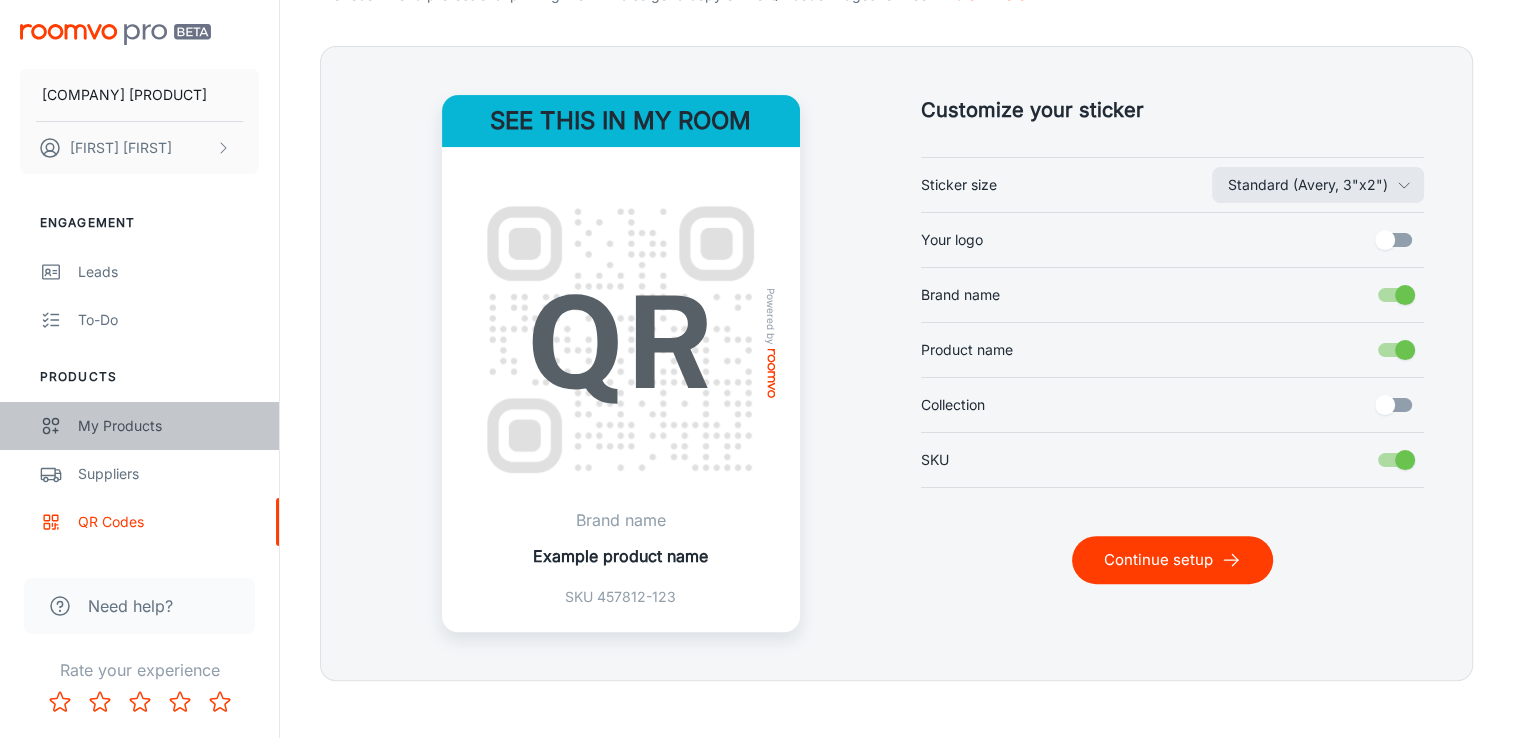 click on "My Products" at bounding box center (139, 426) 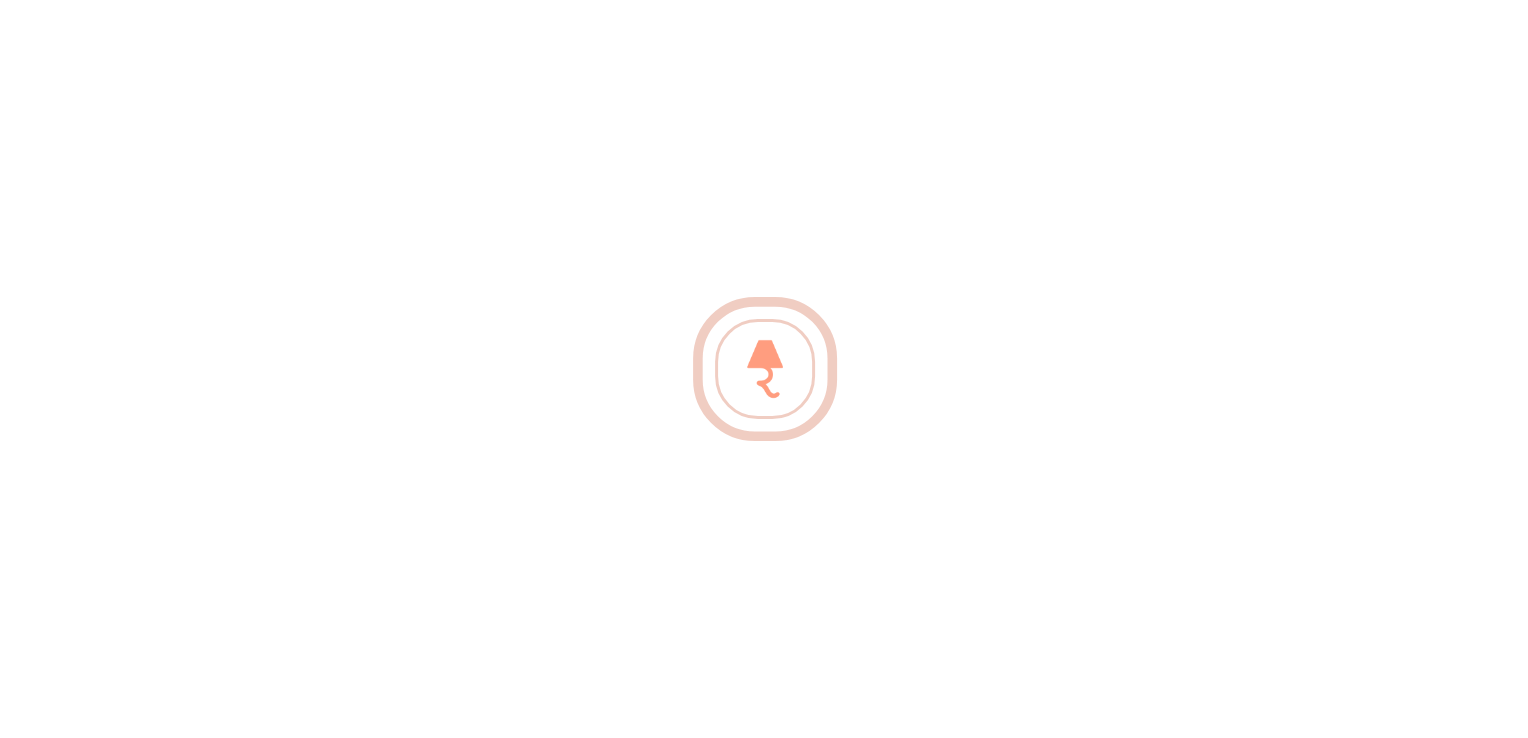 scroll, scrollTop: 0, scrollLeft: 0, axis: both 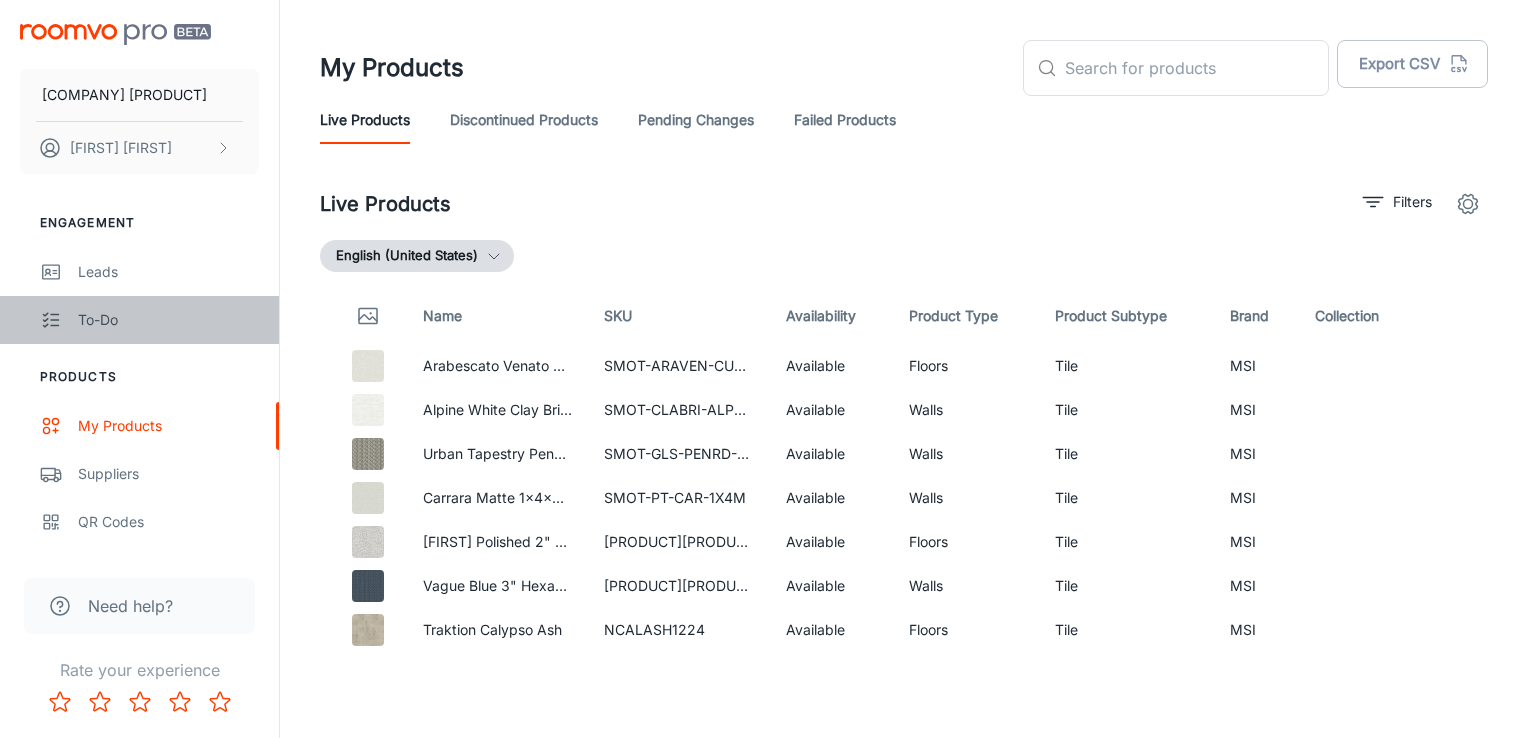 click on "To-do" at bounding box center [139, 320] 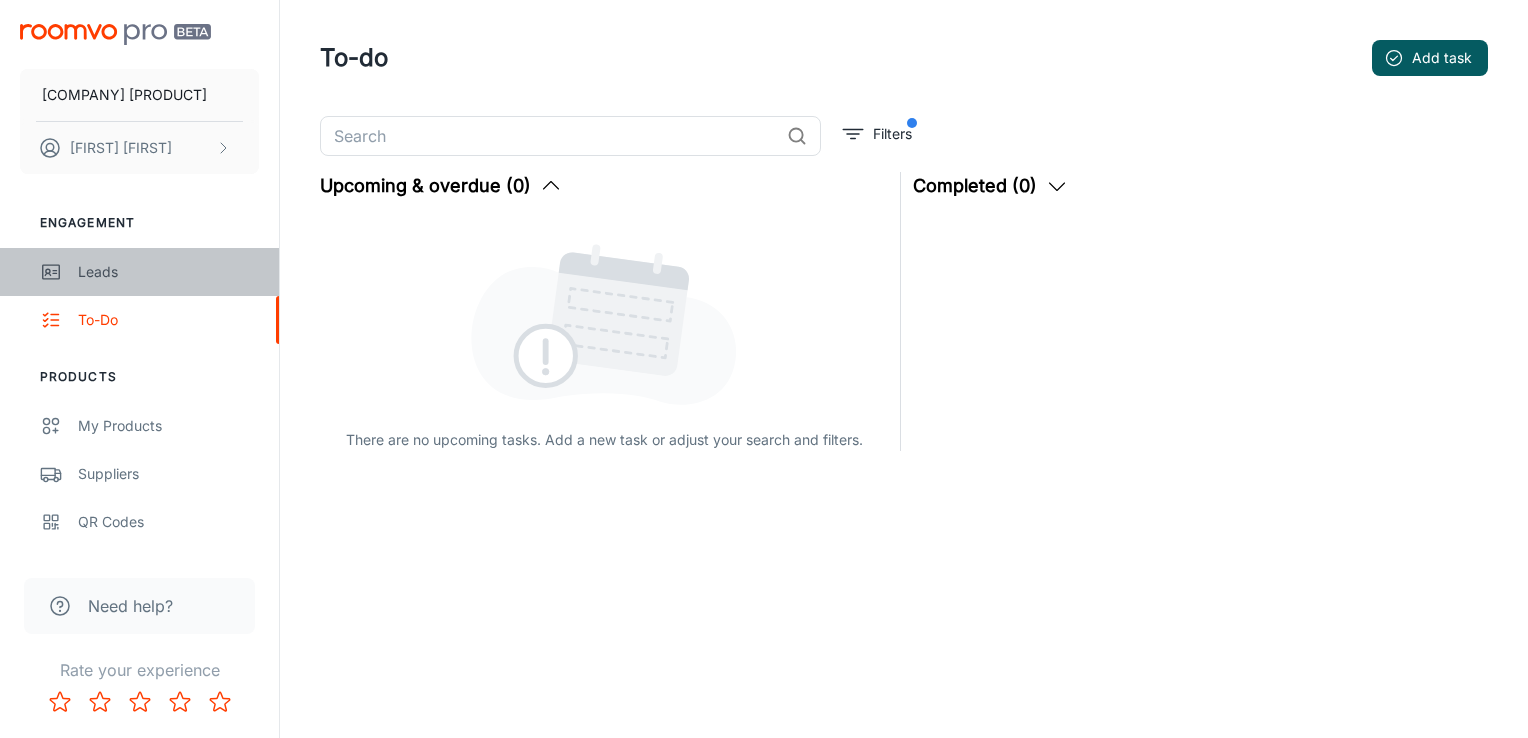 click on "Leads" at bounding box center (168, 272) 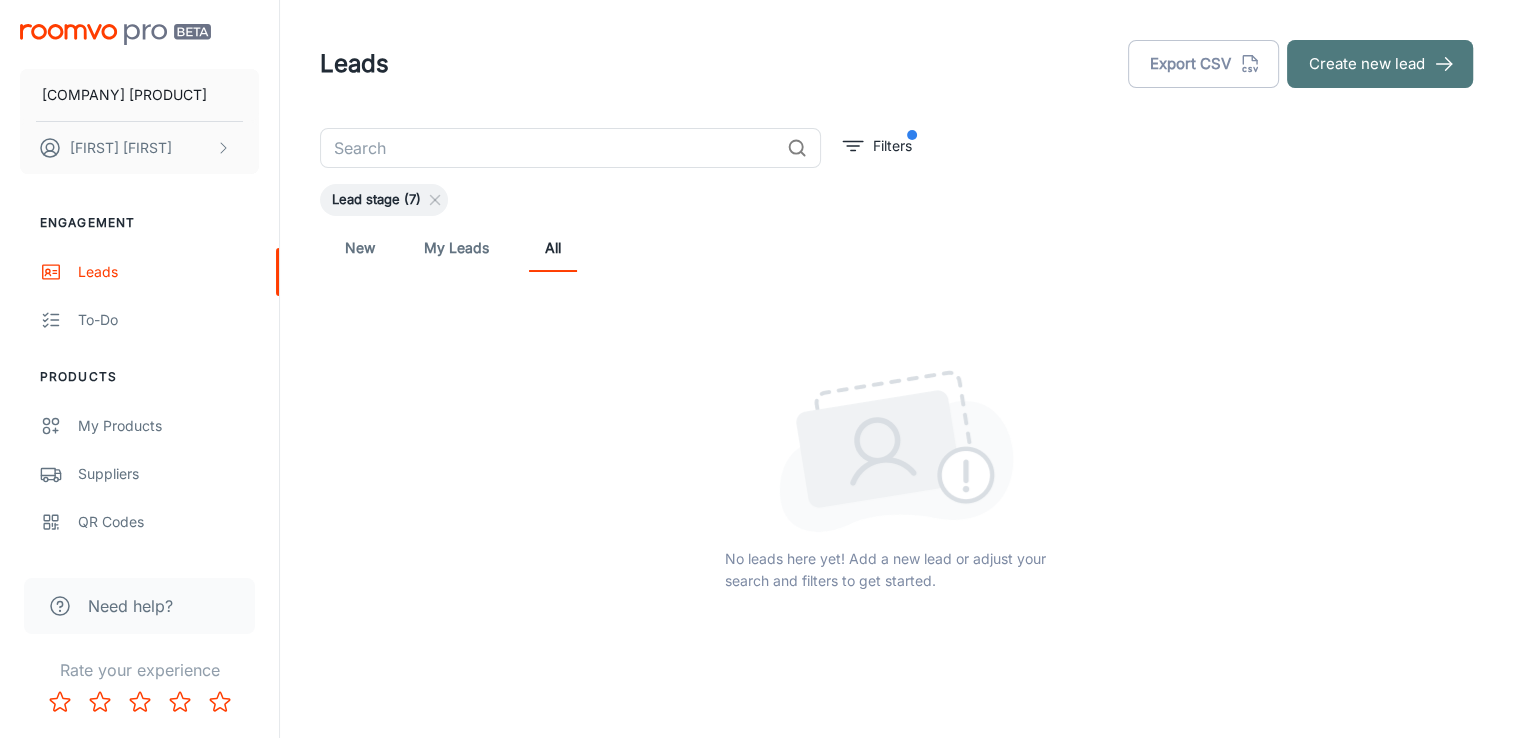 click on "Create new lead" at bounding box center (1380, 64) 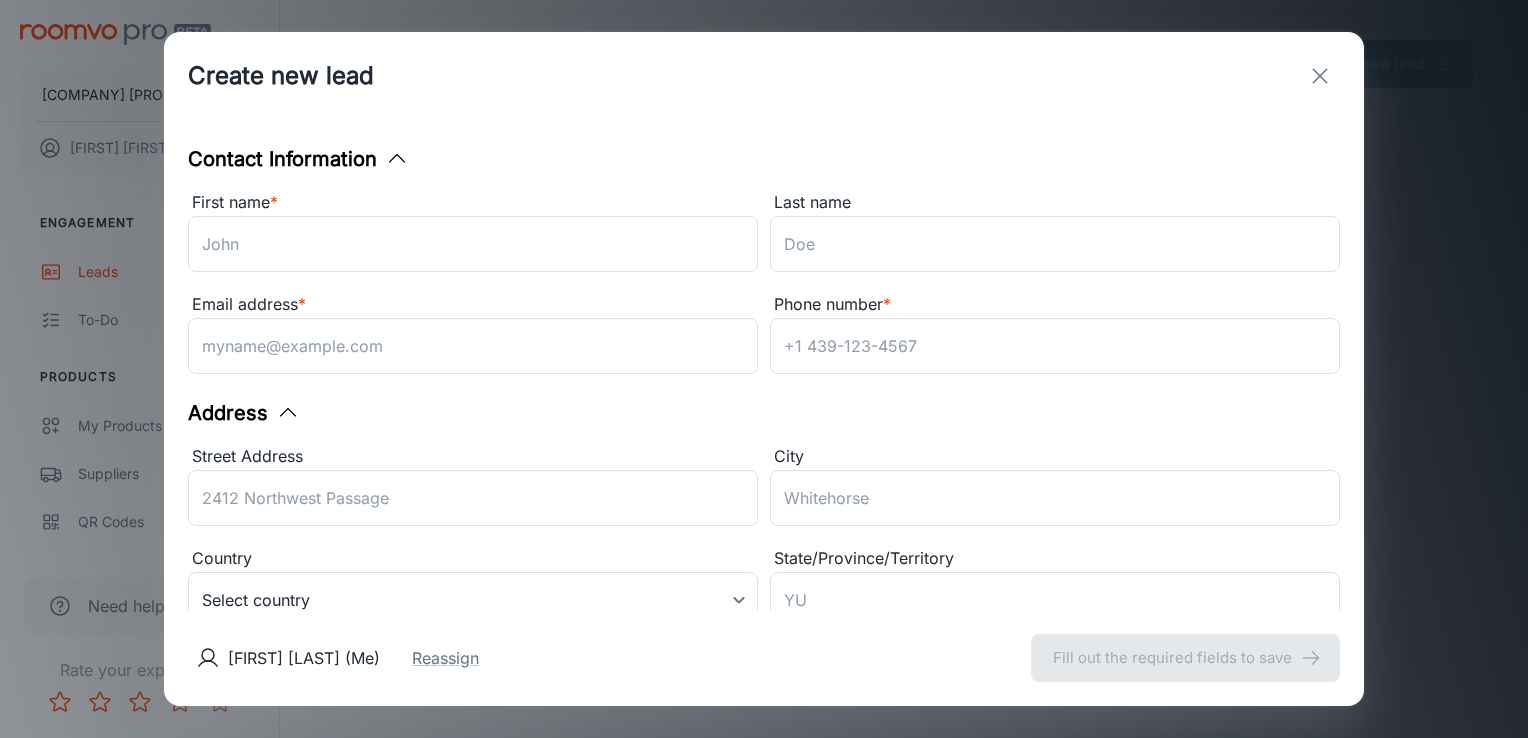 click 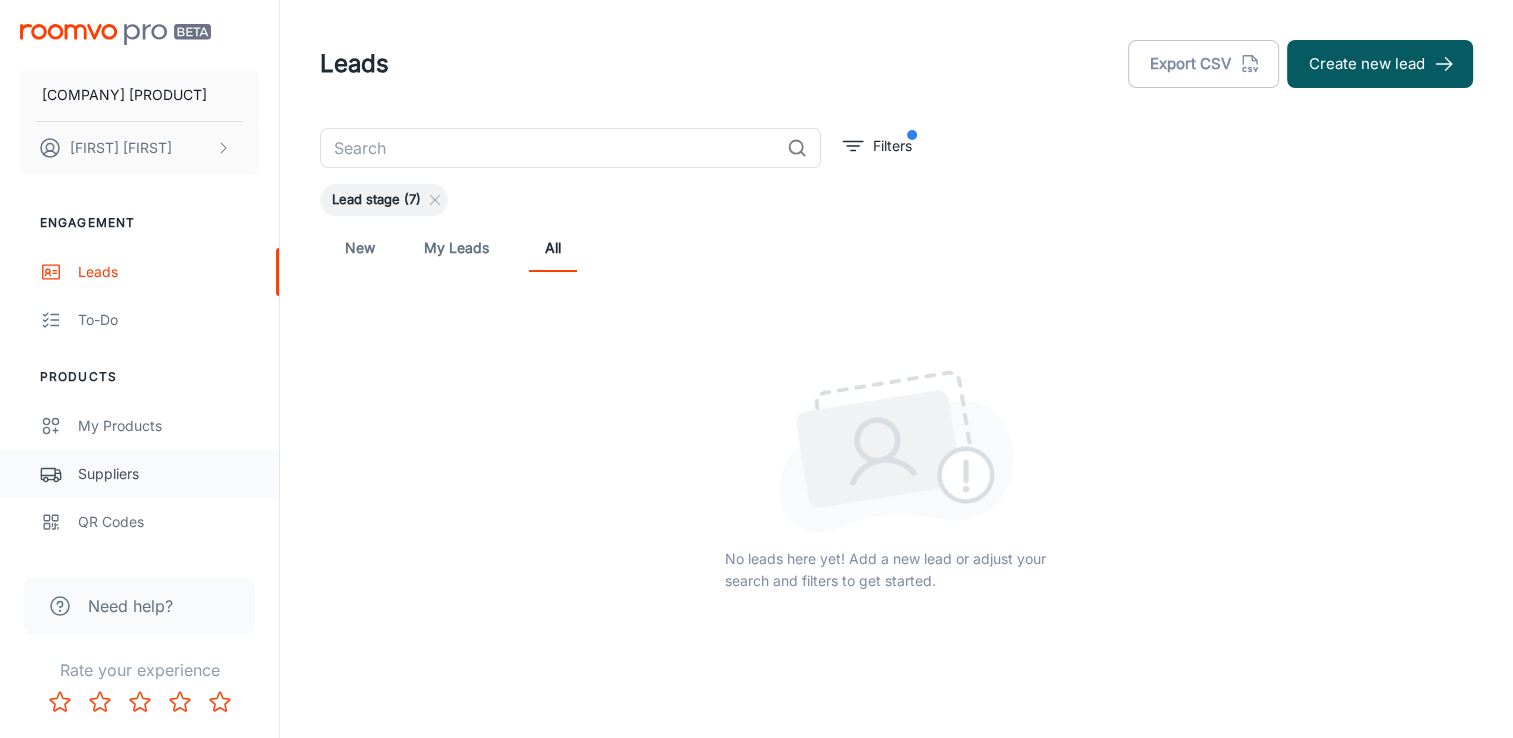 click on "Suppliers" at bounding box center (168, 474) 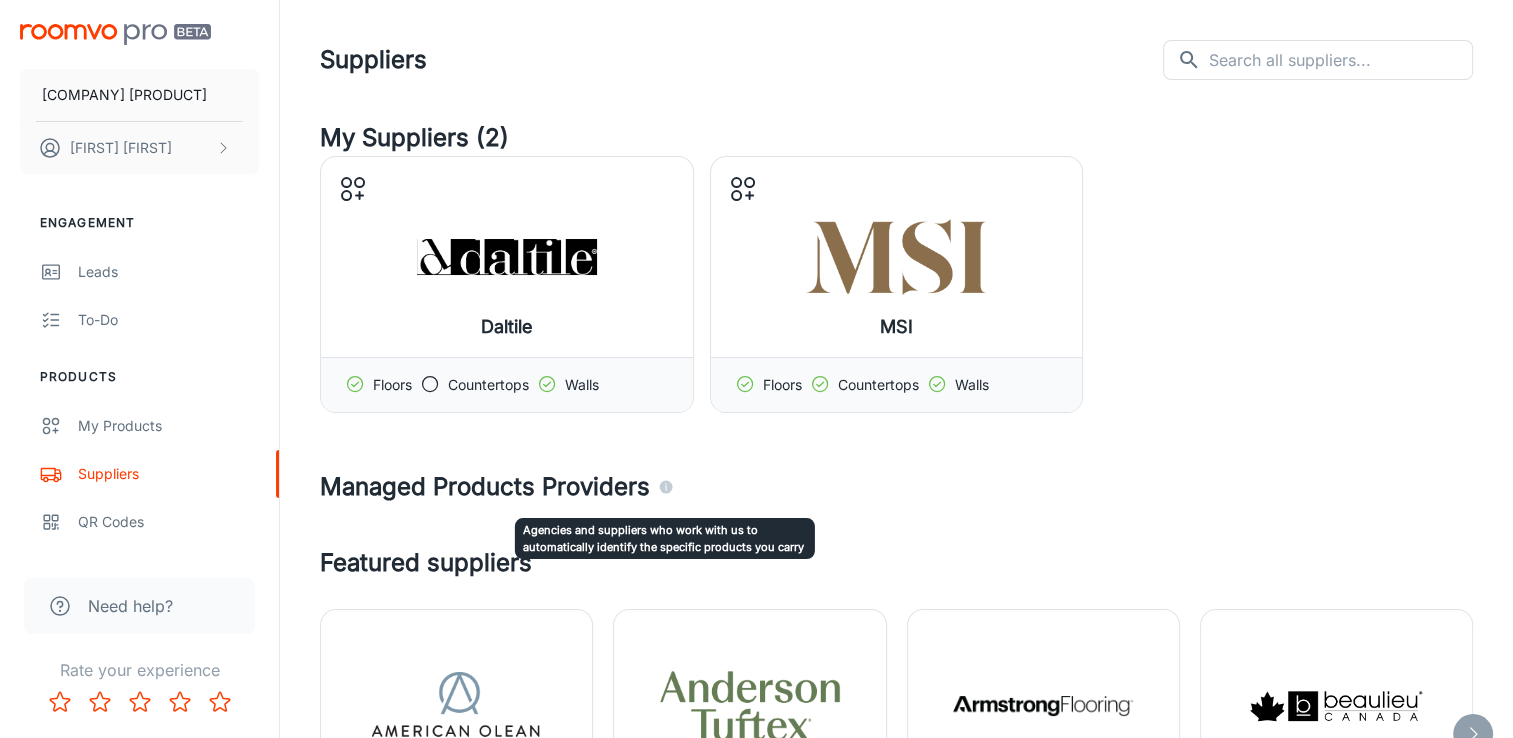 click 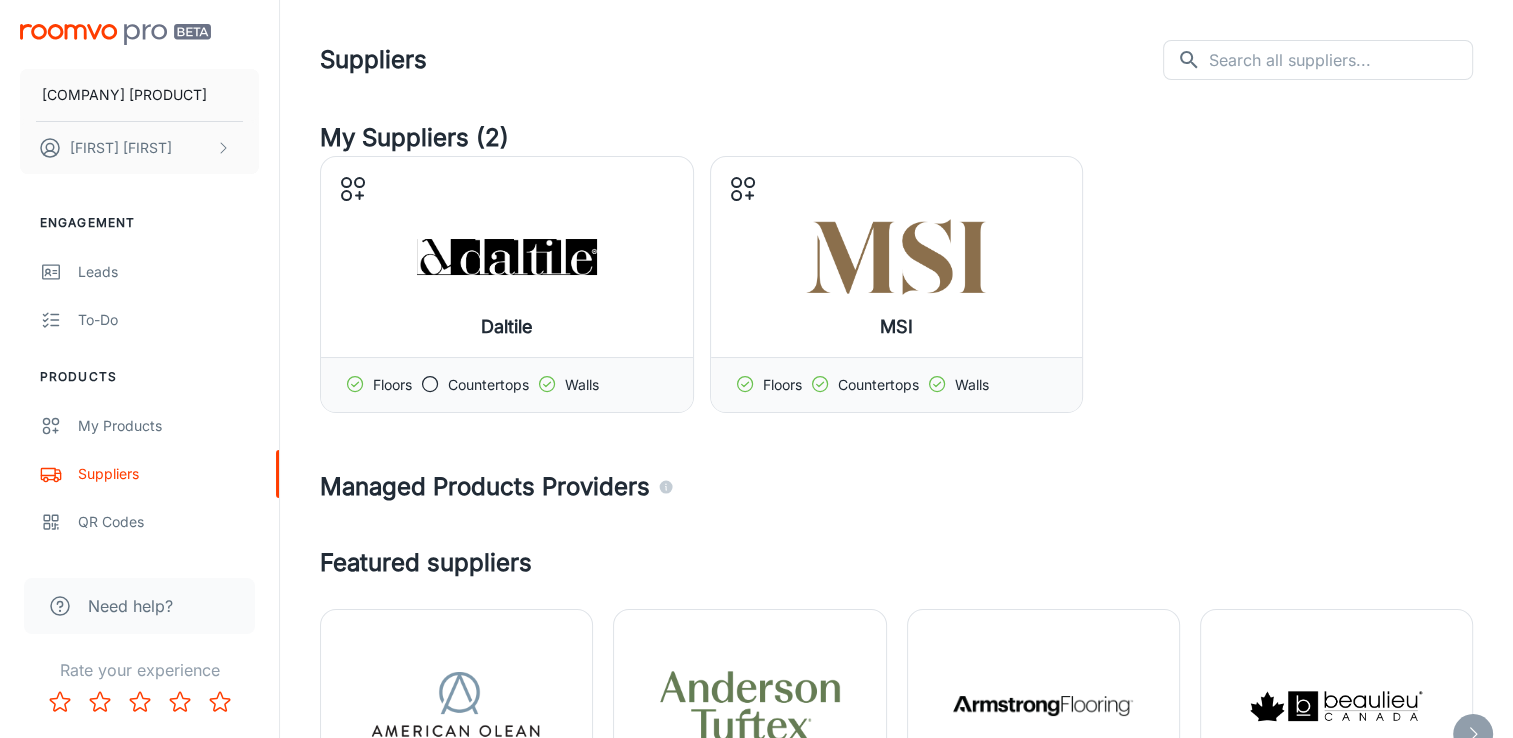 click on "Featured suppliers" at bounding box center (896, 563) 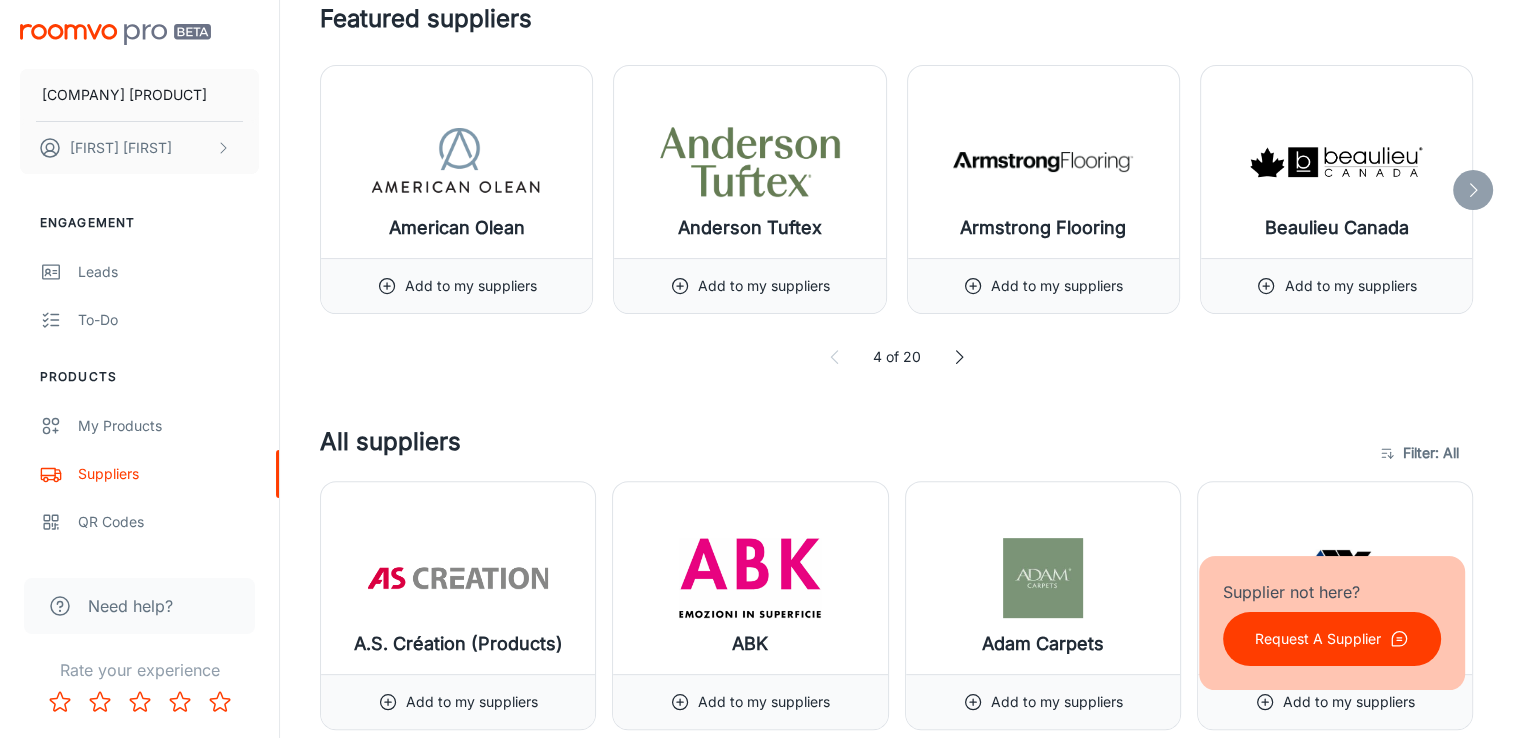 scroll, scrollTop: 488, scrollLeft: 0, axis: vertical 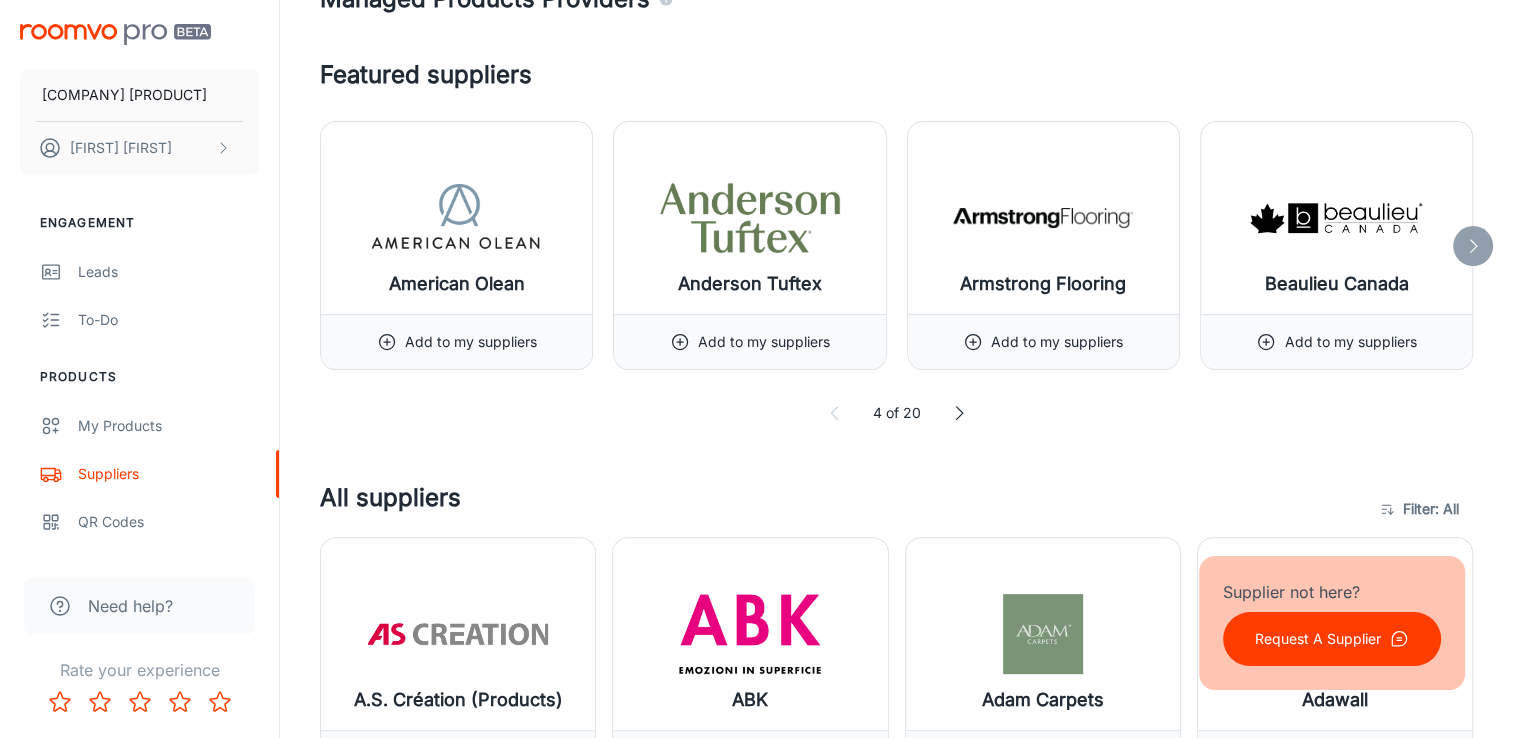 click 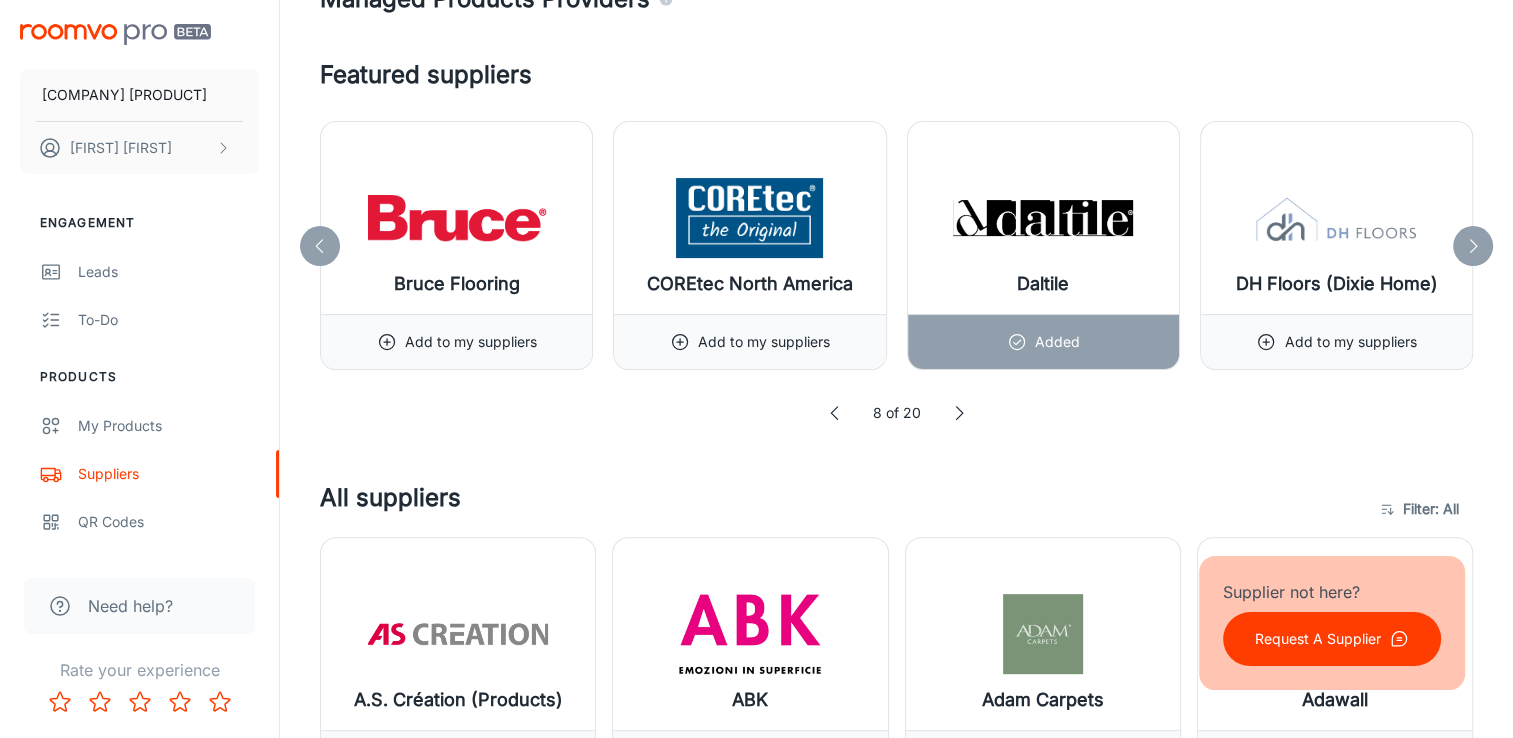 click 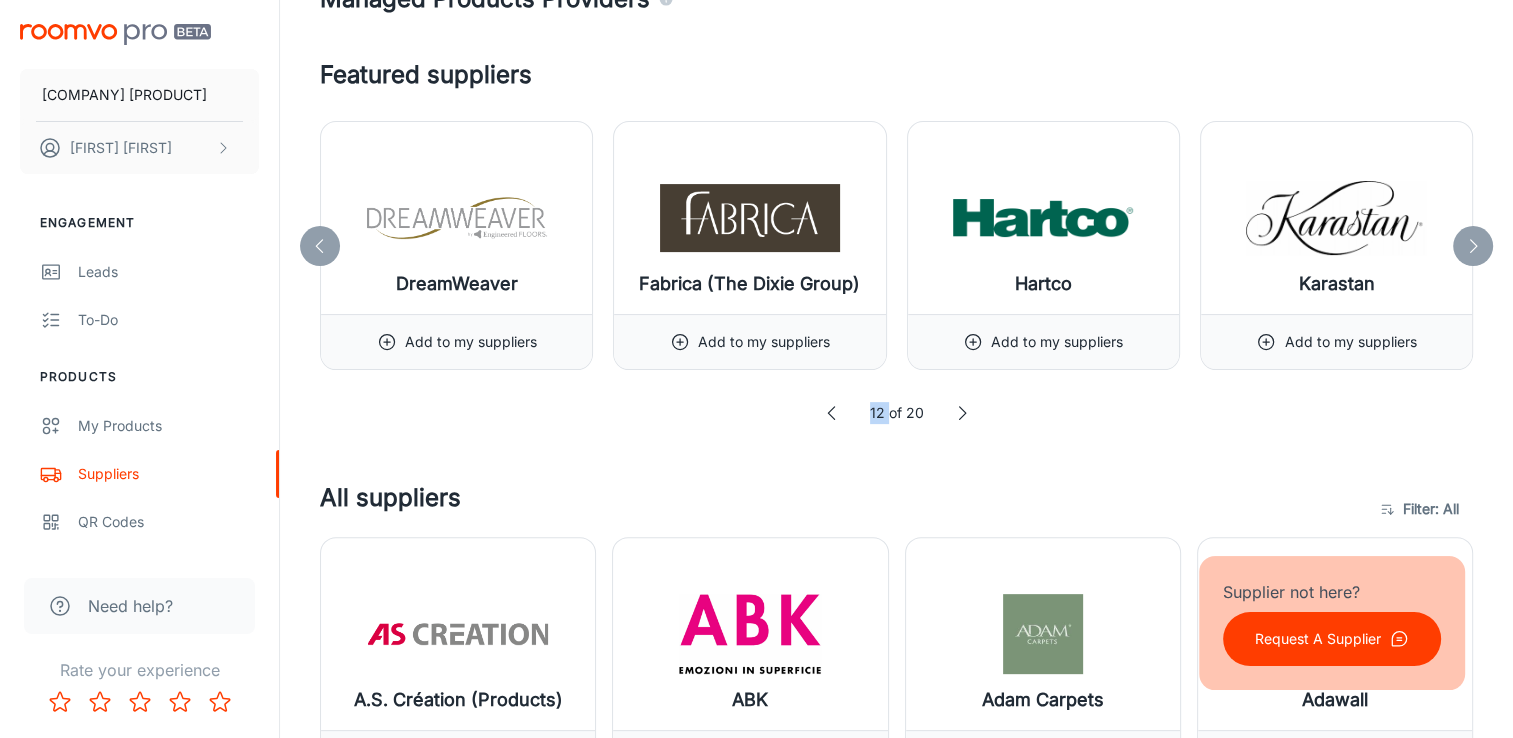 click 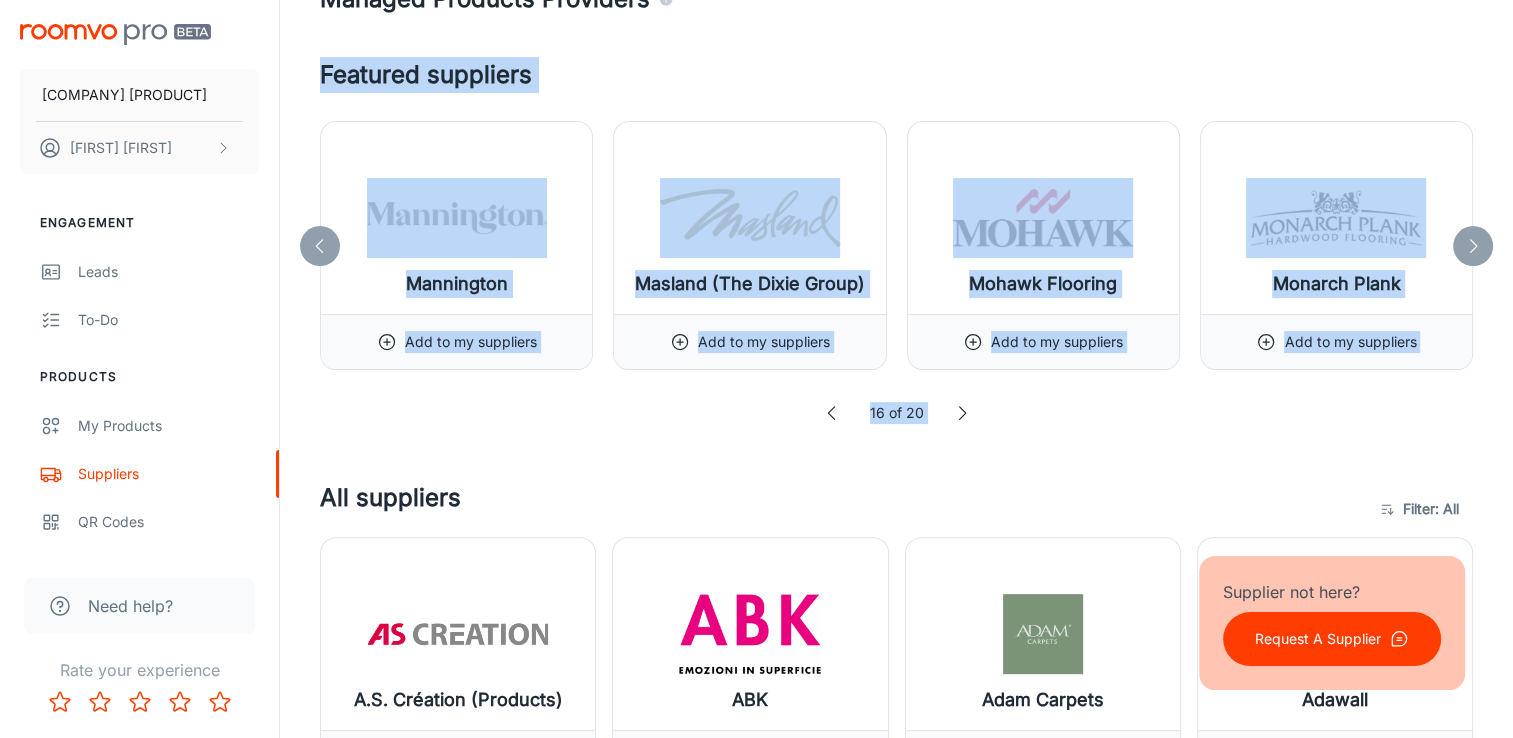click 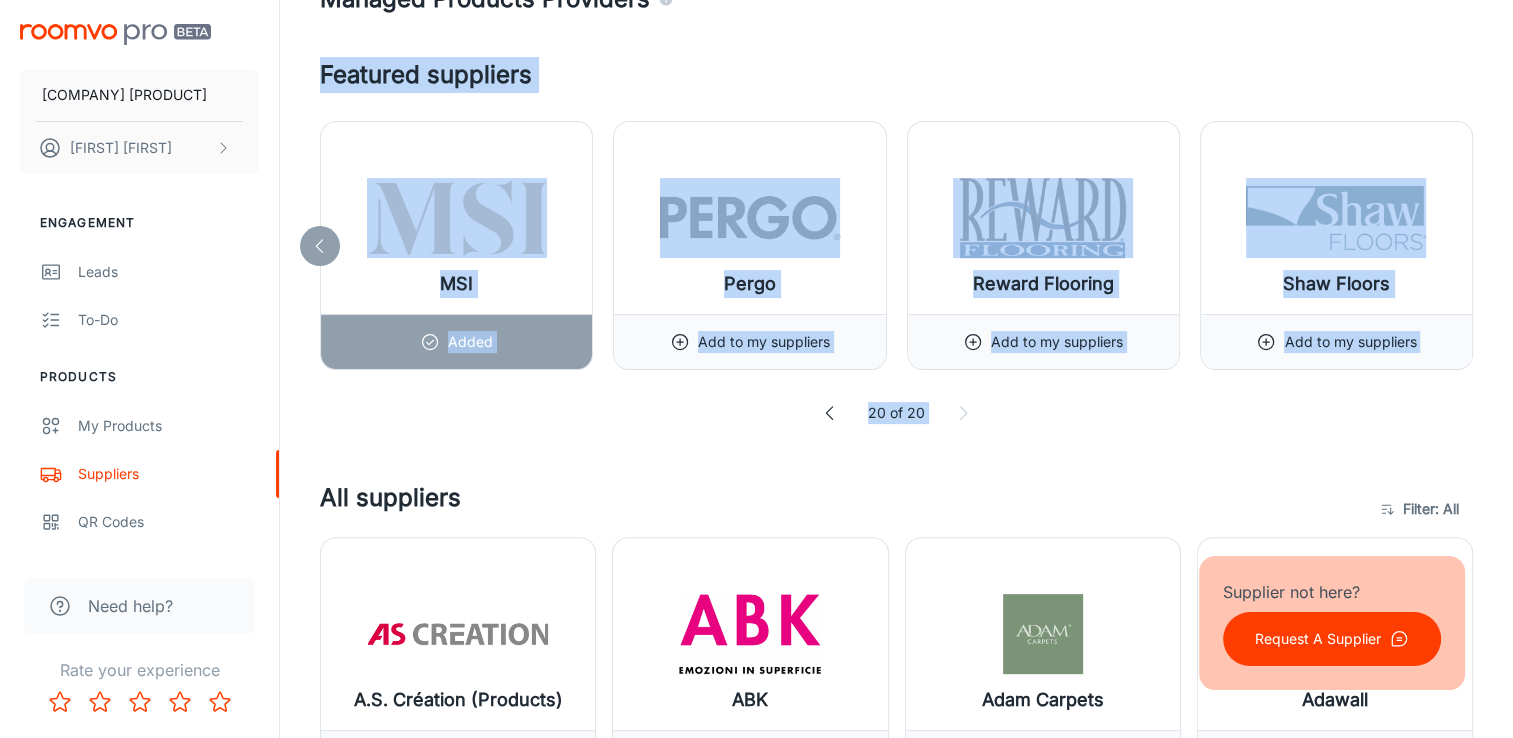 drag, startPoint x: 1480, startPoint y: 245, endPoint x: 1450, endPoint y: 418, distance: 175.5819 